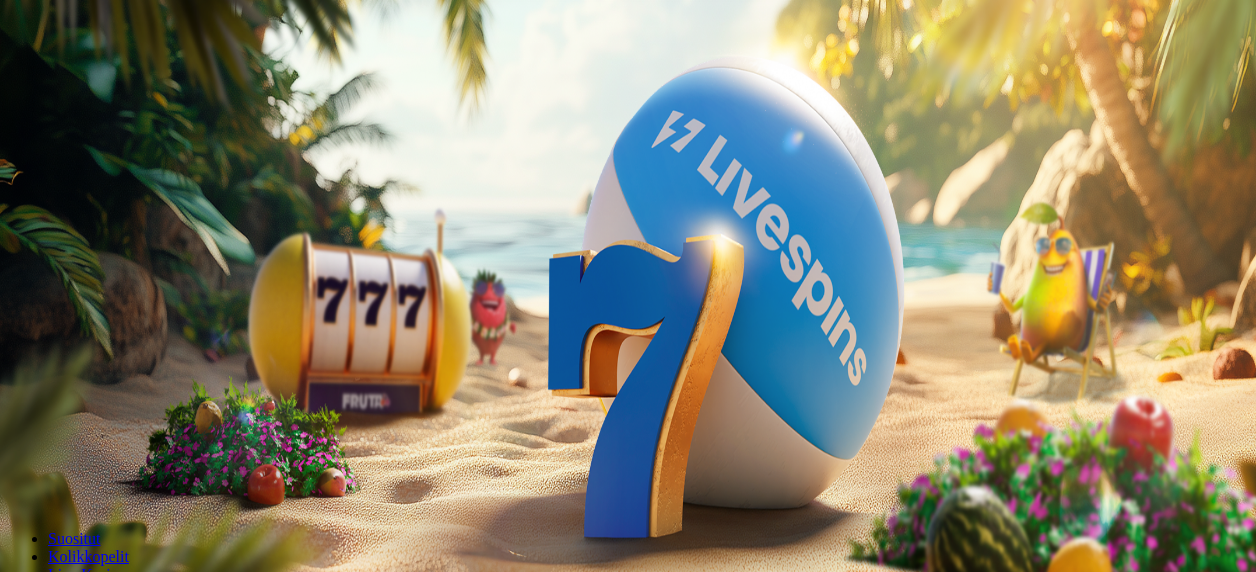 scroll, scrollTop: 0, scrollLeft: 0, axis: both 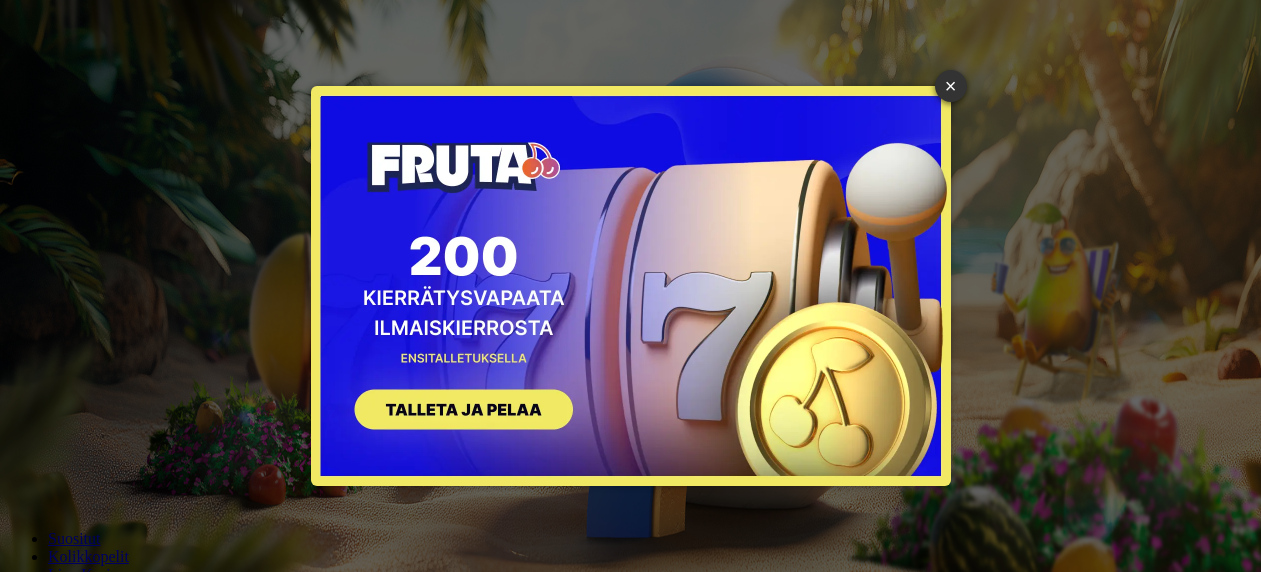 click on "SIGN UP" at bounding box center [454, 412] 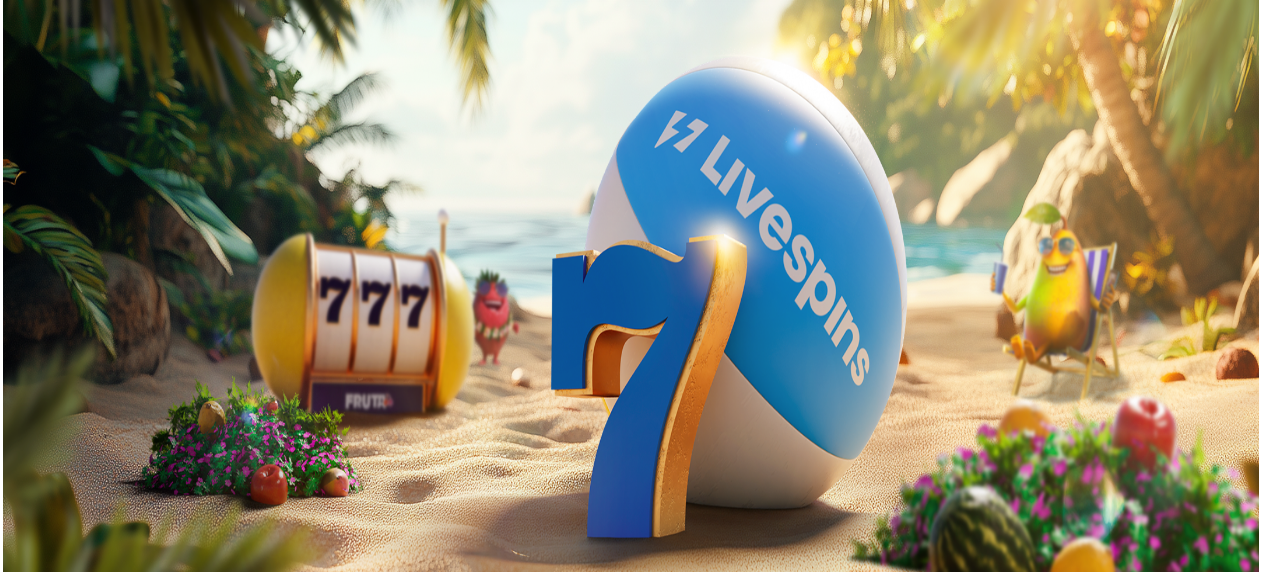 scroll, scrollTop: 0, scrollLeft: 0, axis: both 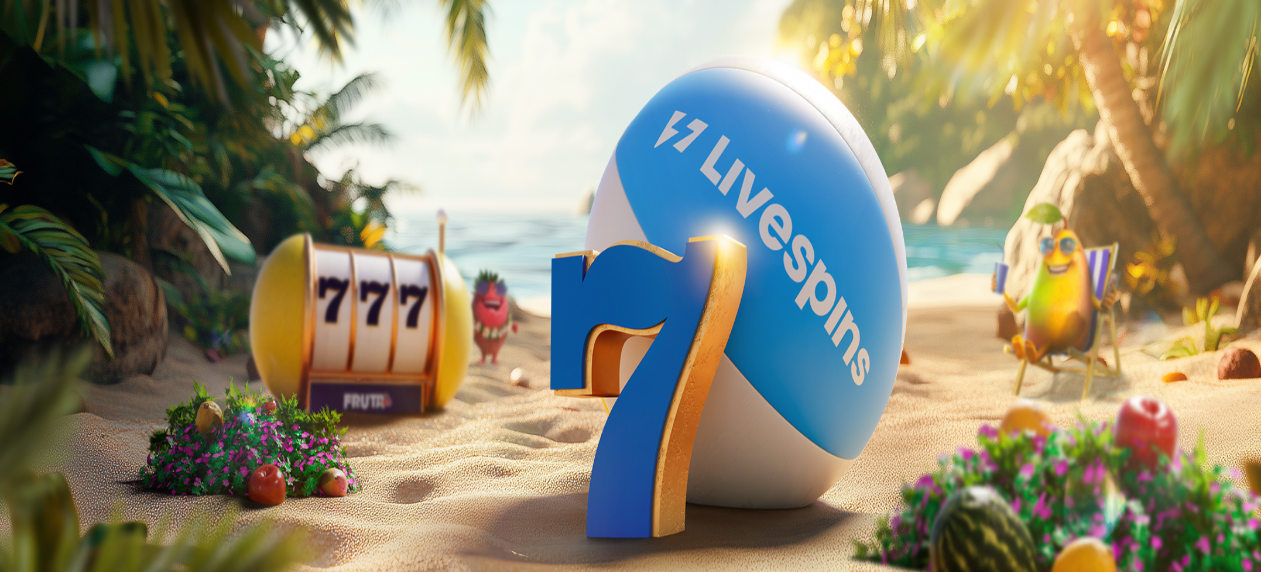 click on "***" at bounding box center [79, 468] 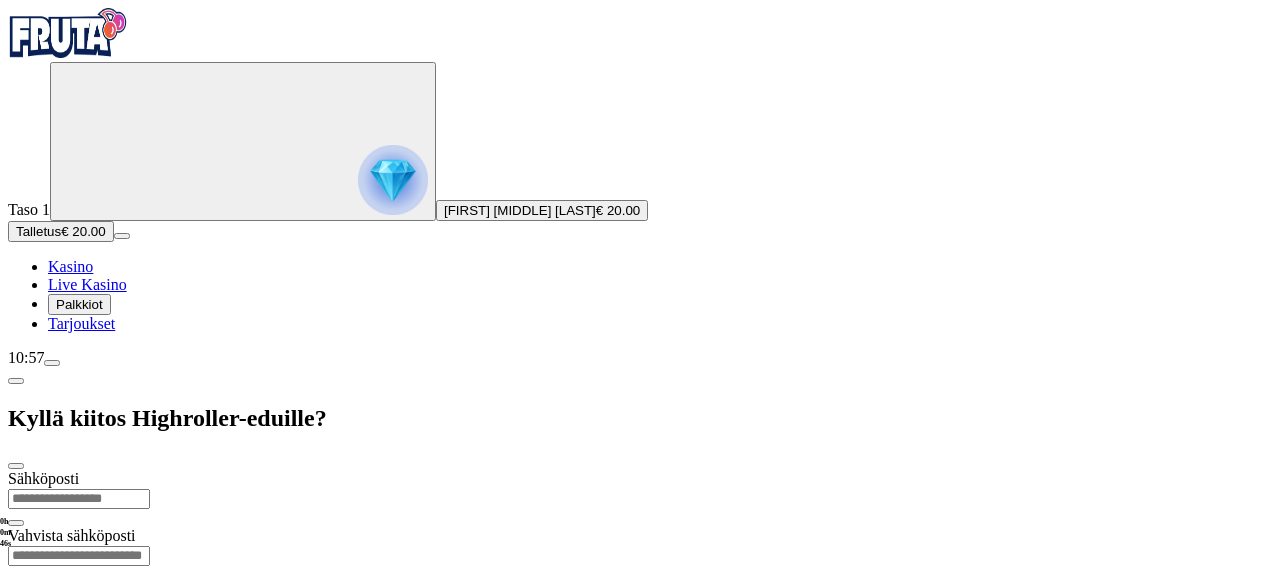 scroll, scrollTop: 0, scrollLeft: 0, axis: both 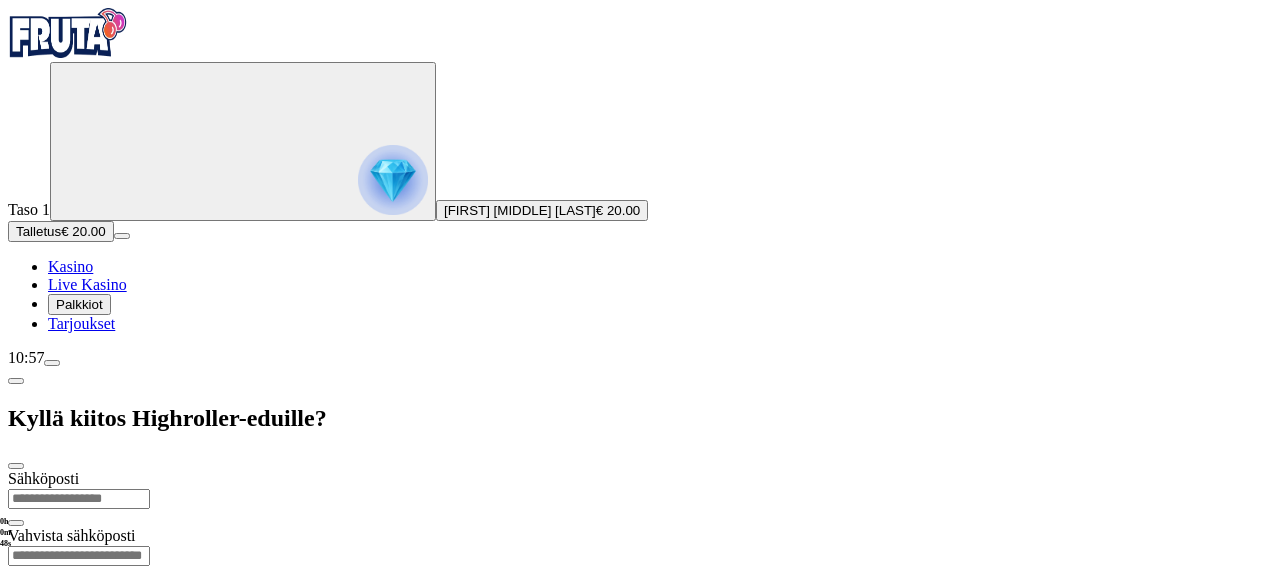 click at bounding box center [79, 499] 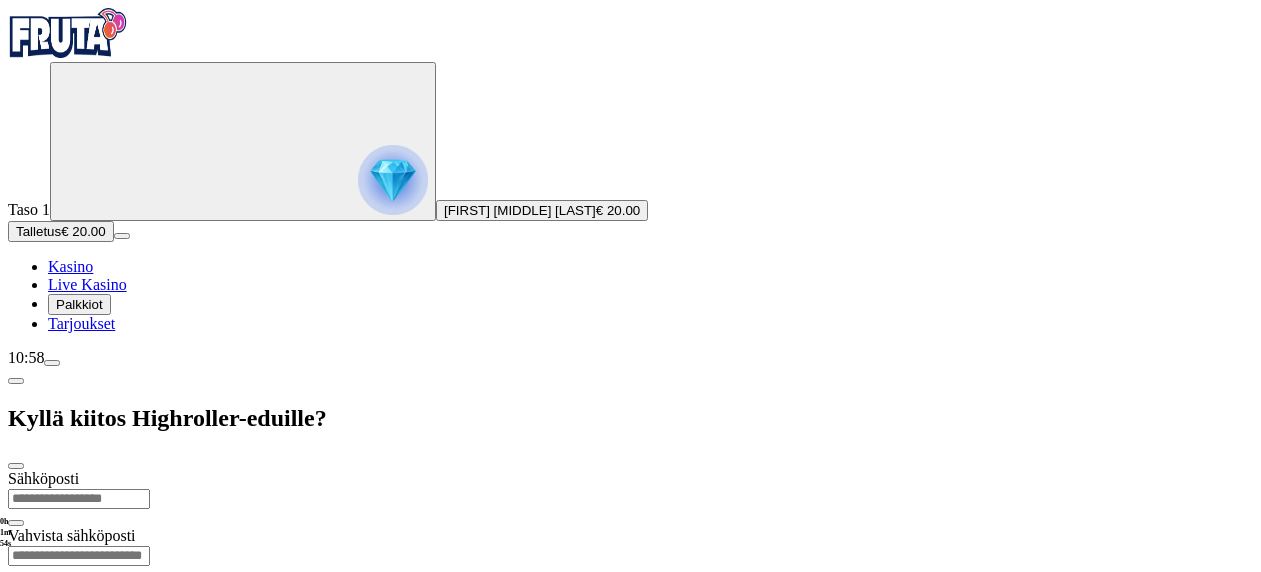 type on "**********" 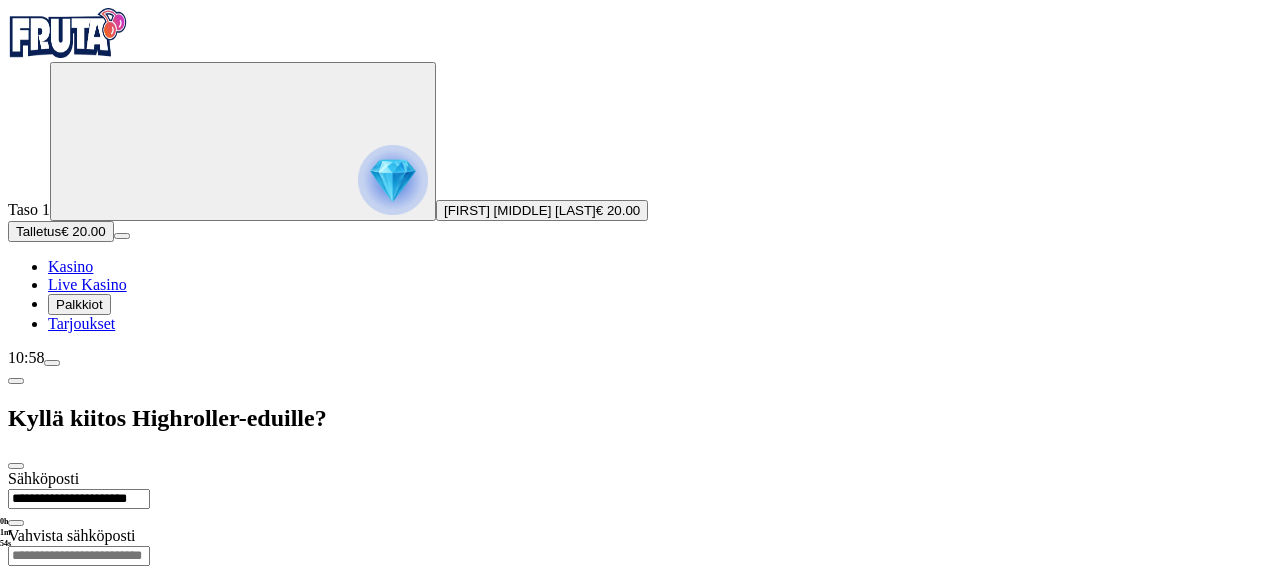 type on "**********" 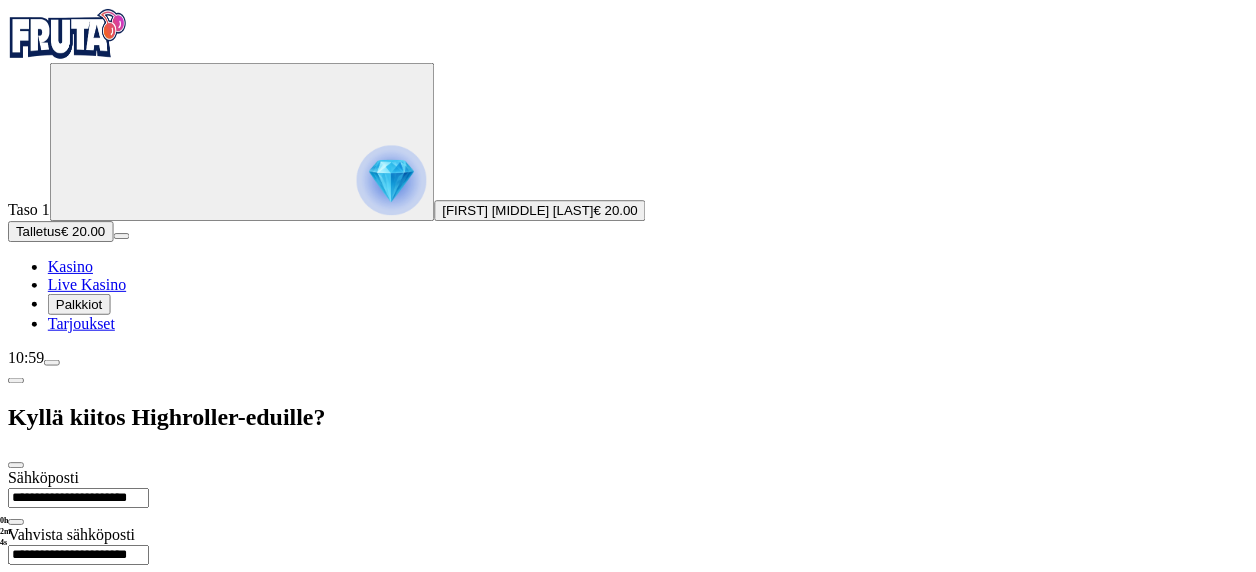 scroll, scrollTop: 64, scrollLeft: 0, axis: vertical 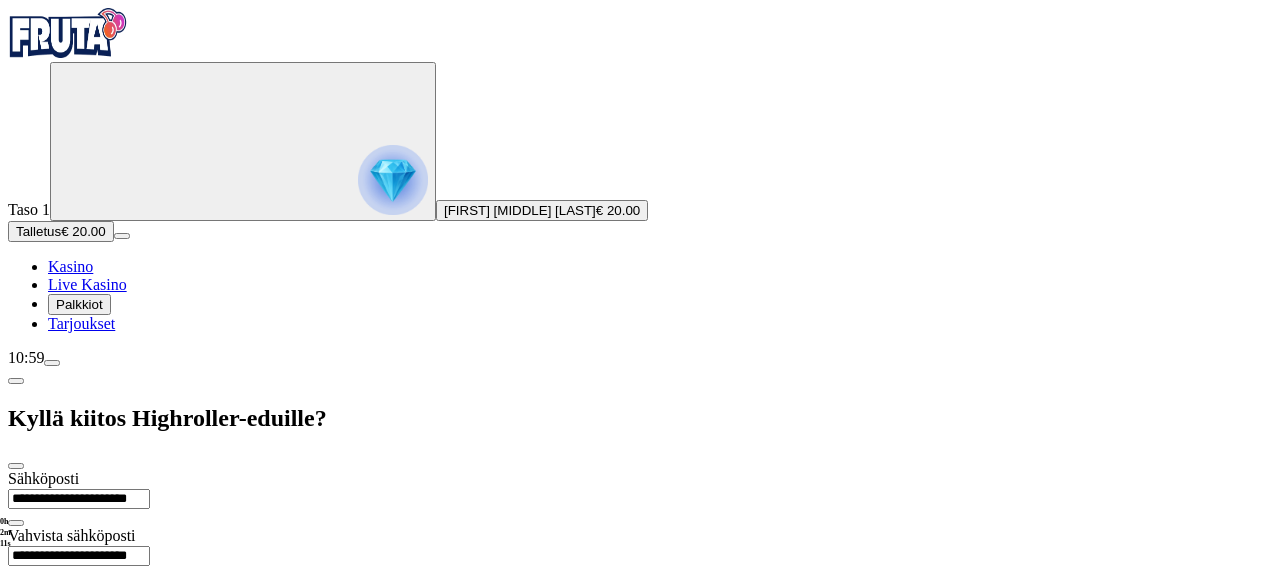 click at bounding box center [79, 634] 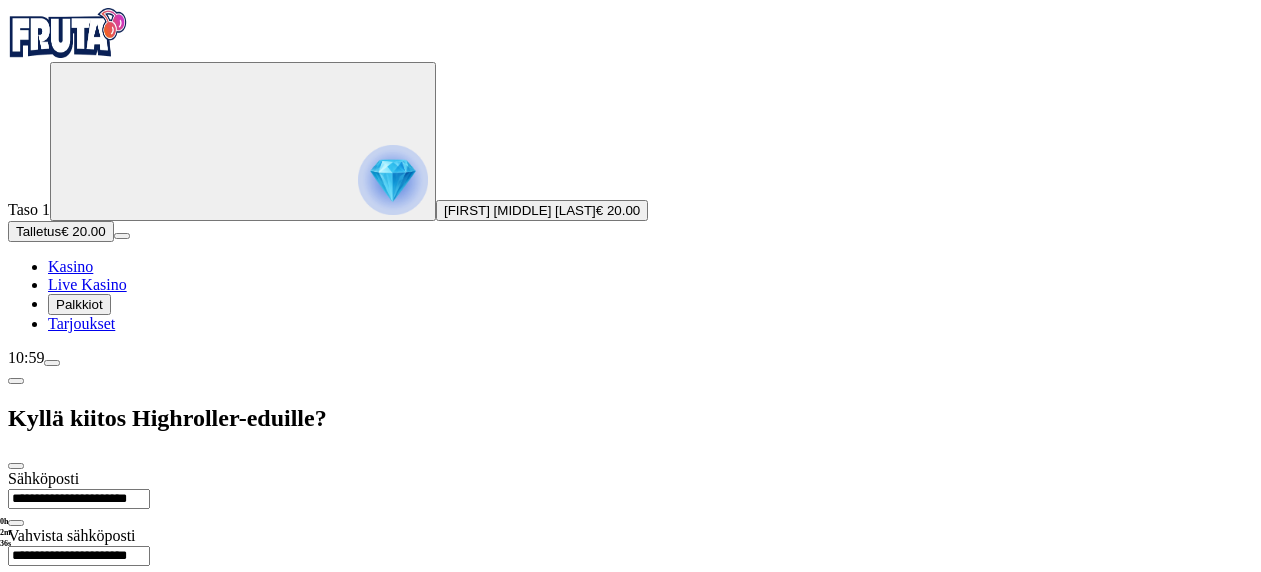 type on "**********" 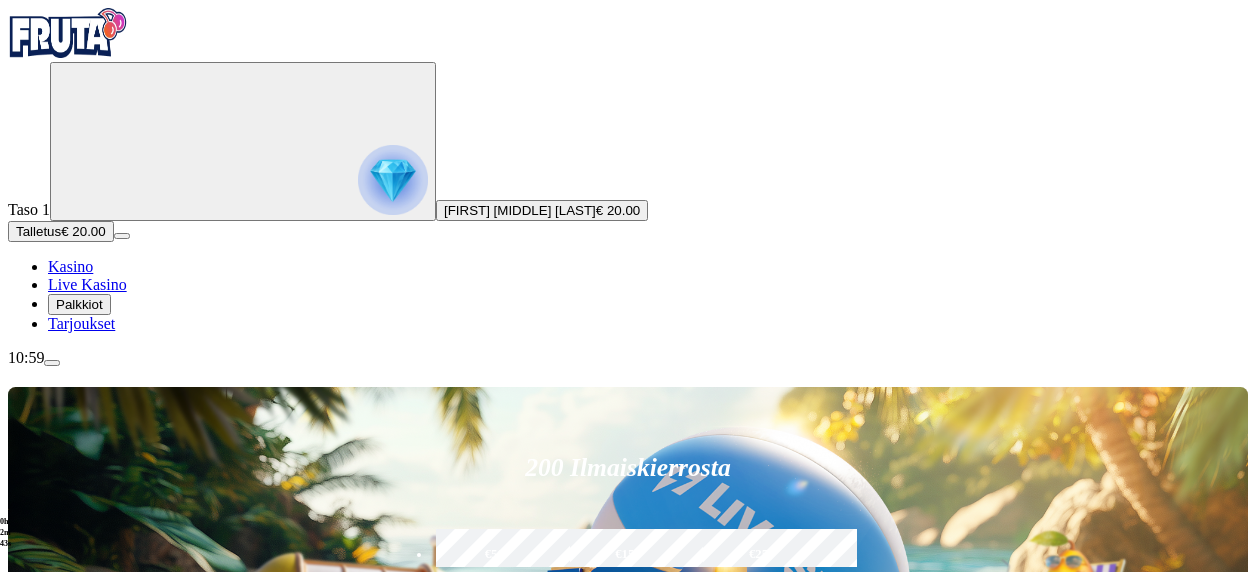 click on "Myöhemmin" at bounding box center (138, 15593) 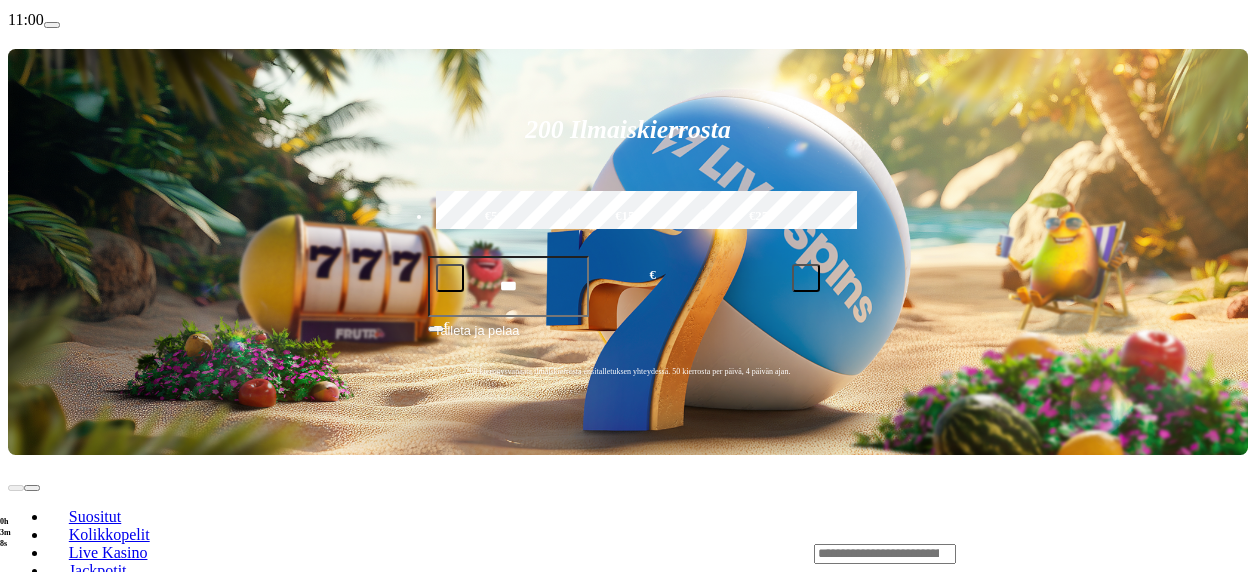 scroll, scrollTop: 400, scrollLeft: 0, axis: vertical 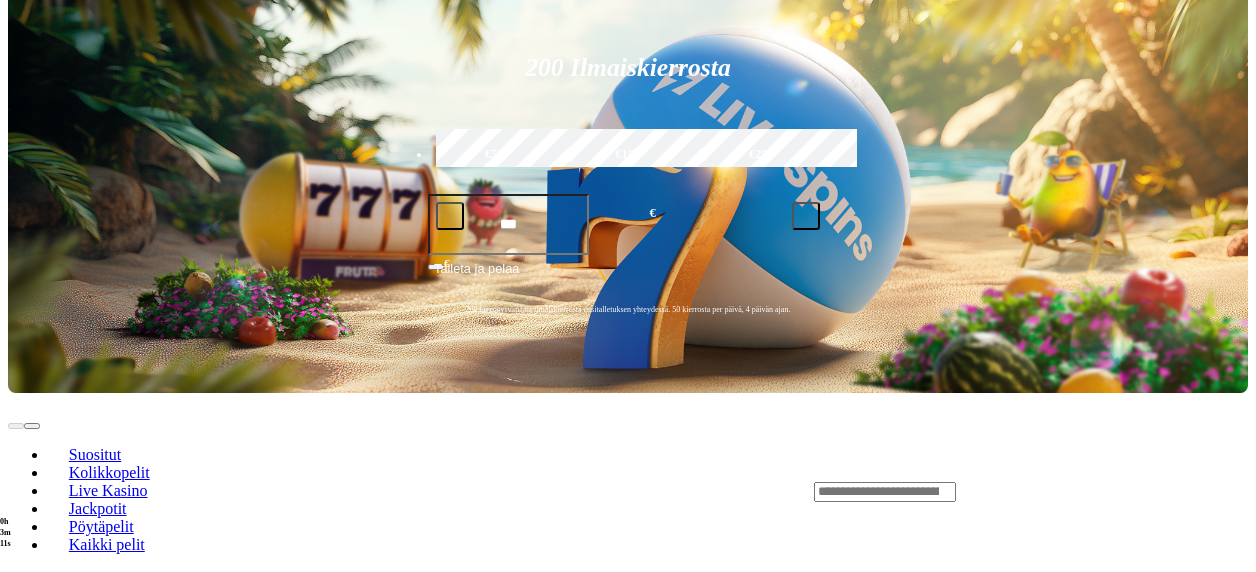 click on "11:00" at bounding box center (628, -42) 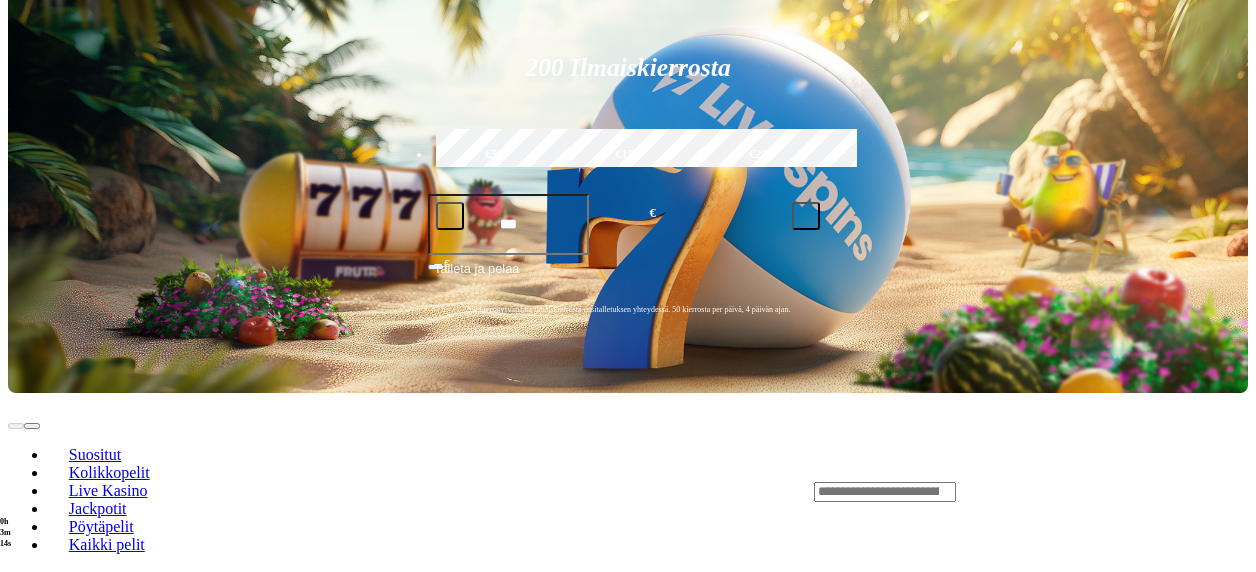 click on "11:00" at bounding box center (628, -42) 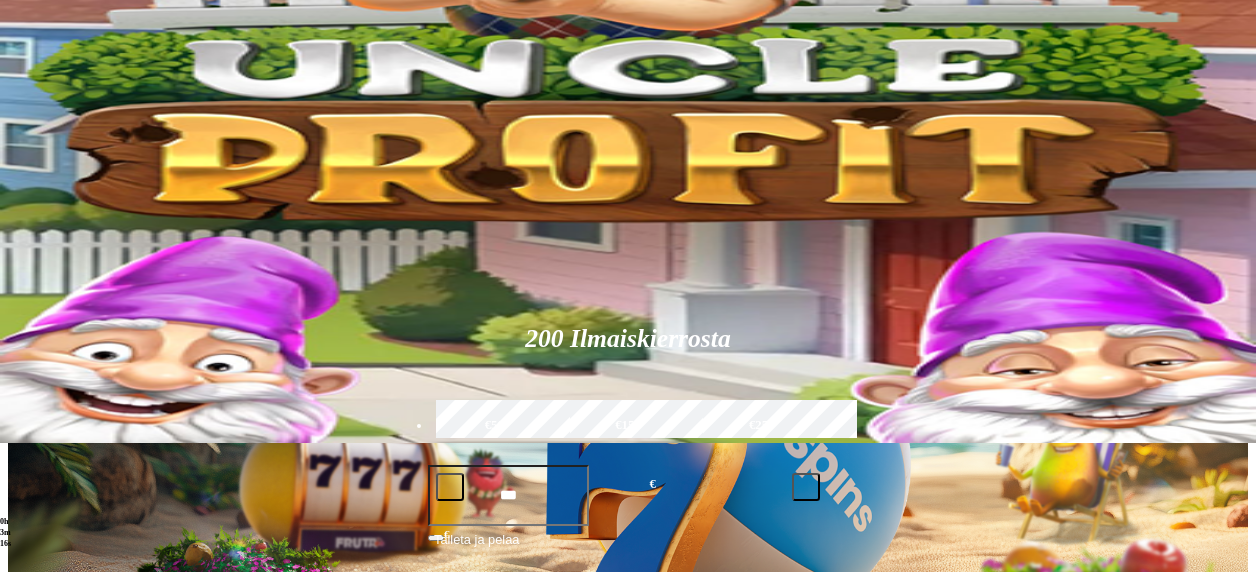 scroll, scrollTop: 100, scrollLeft: 0, axis: vertical 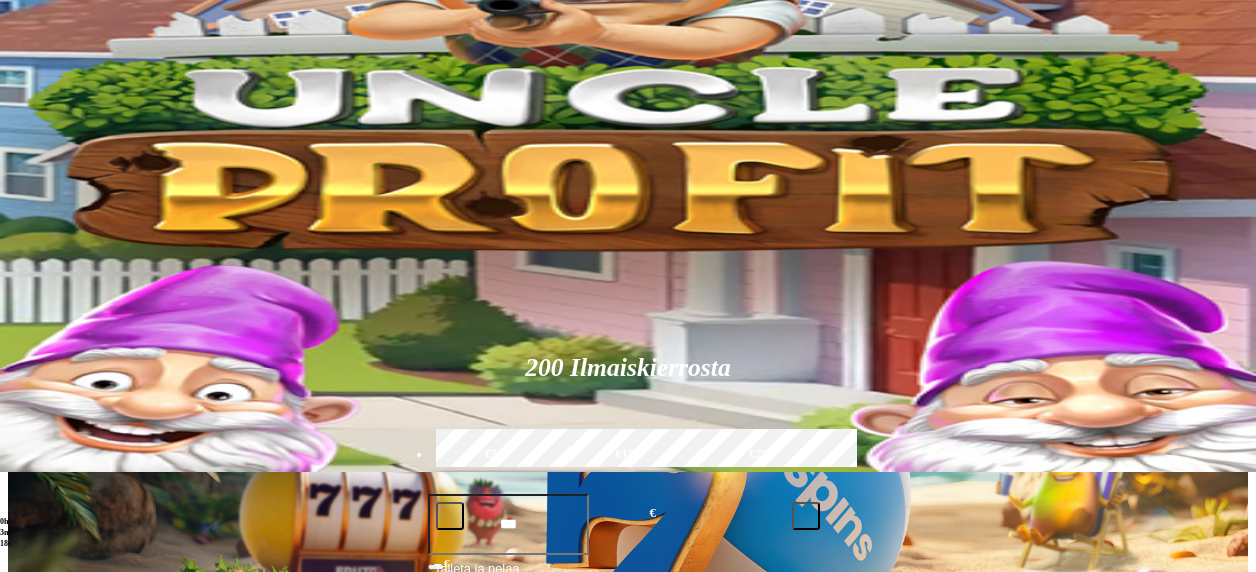 click on "Kasino" at bounding box center (70, 166) 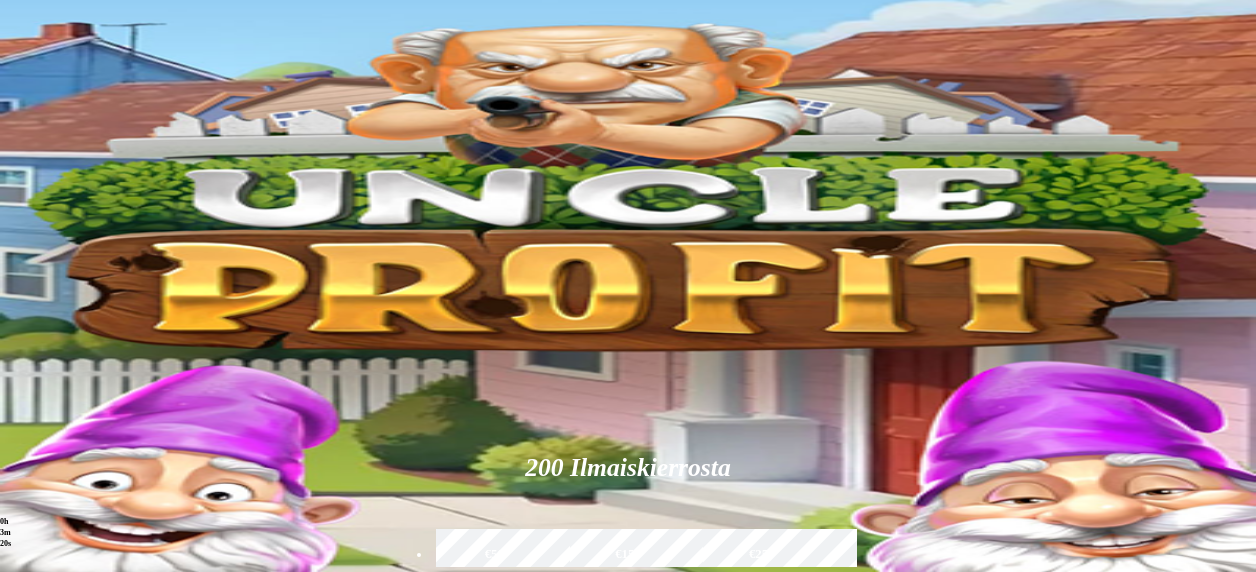 click on "Kasino" at bounding box center (70, 266) 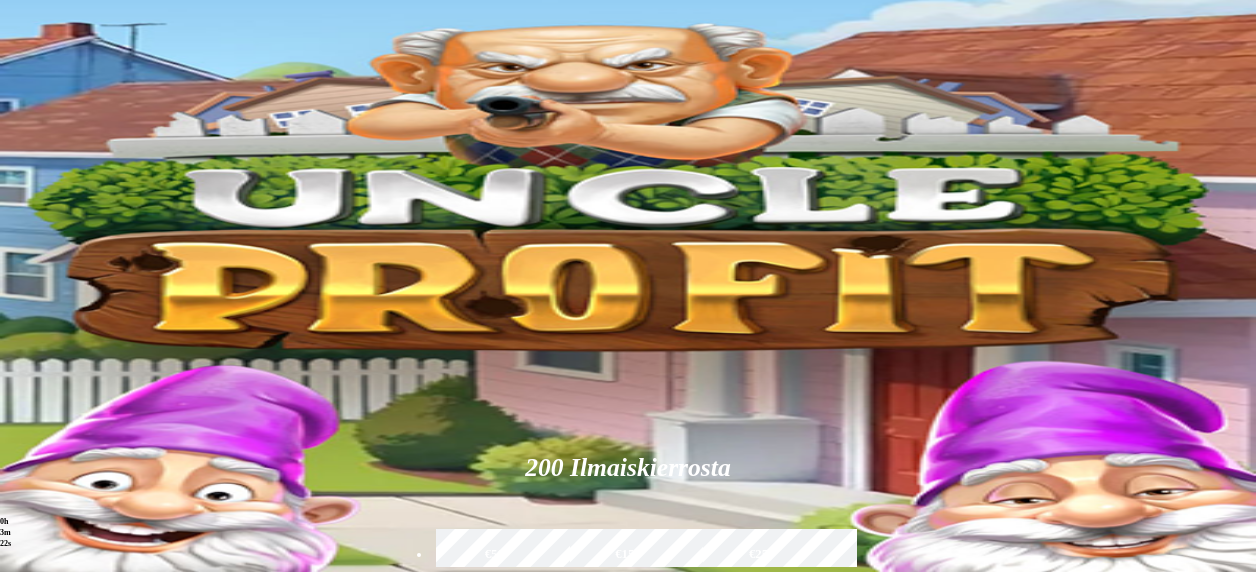 click on "[FIRST] [MIDDLE] [LAST]" at bounding box center (520, 210) 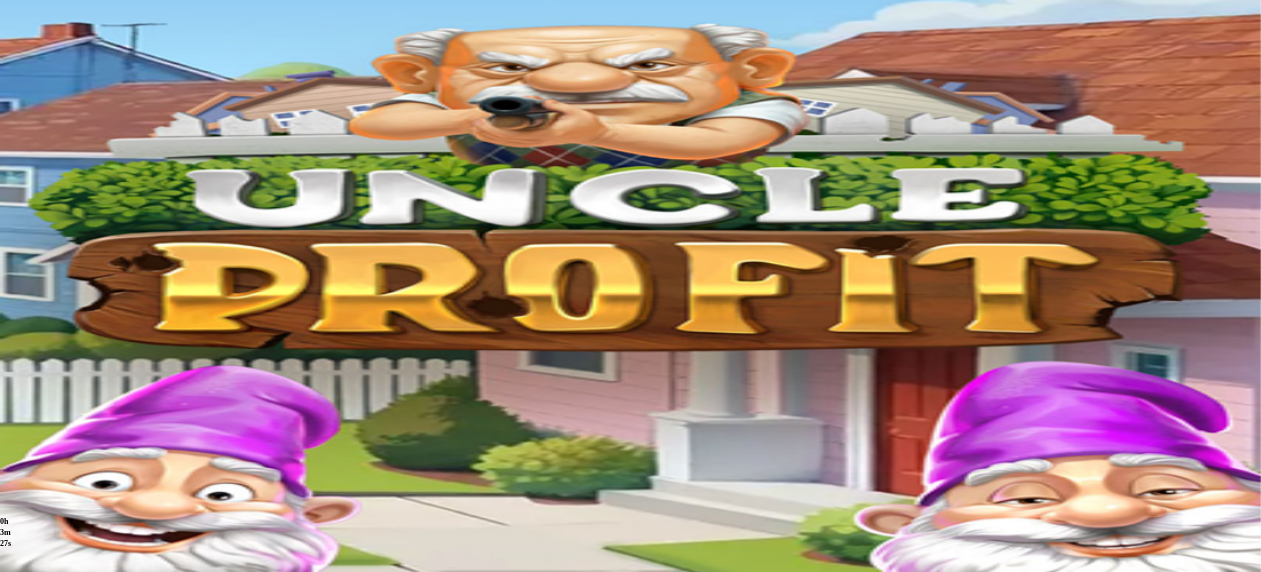 click at bounding box center [16, 466] 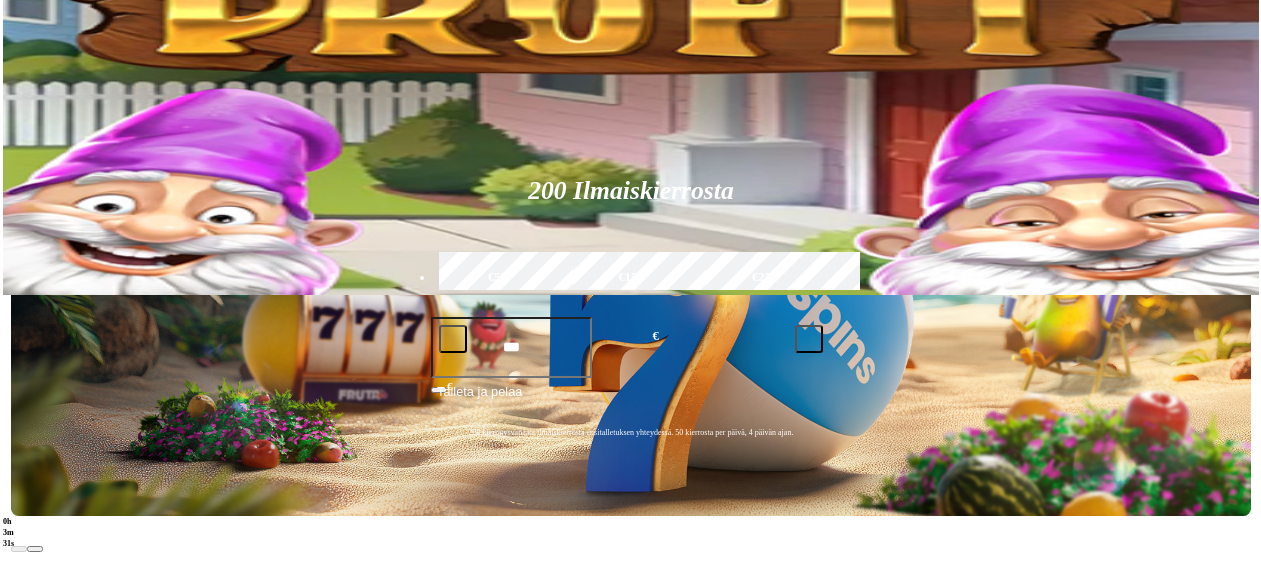 scroll, scrollTop: 400, scrollLeft: 0, axis: vertical 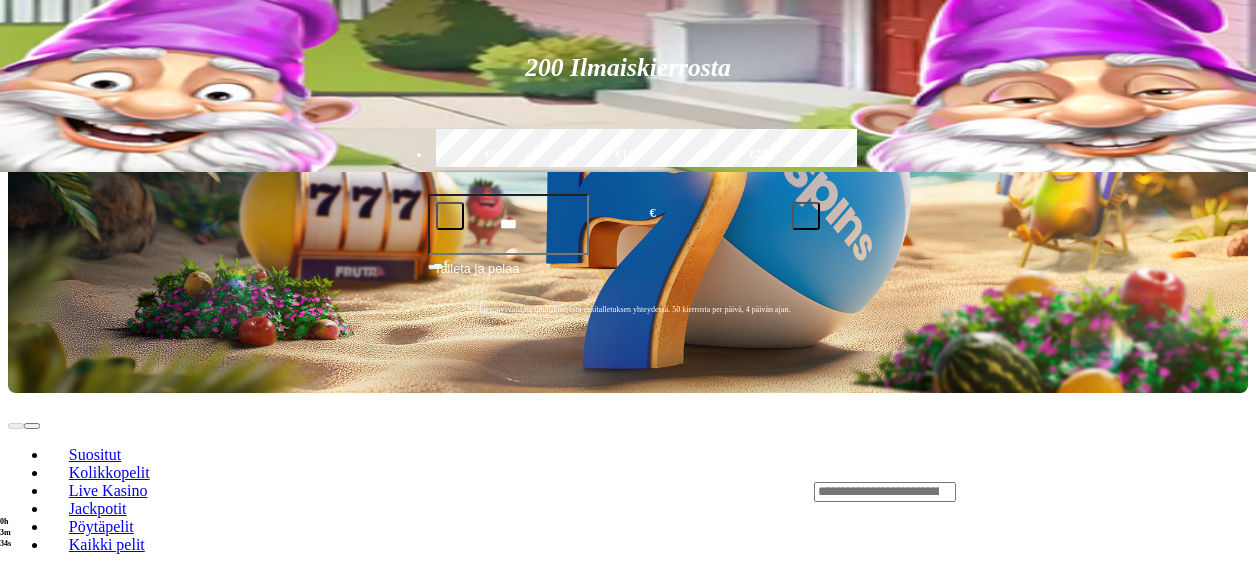 click at bounding box center (52, -37) 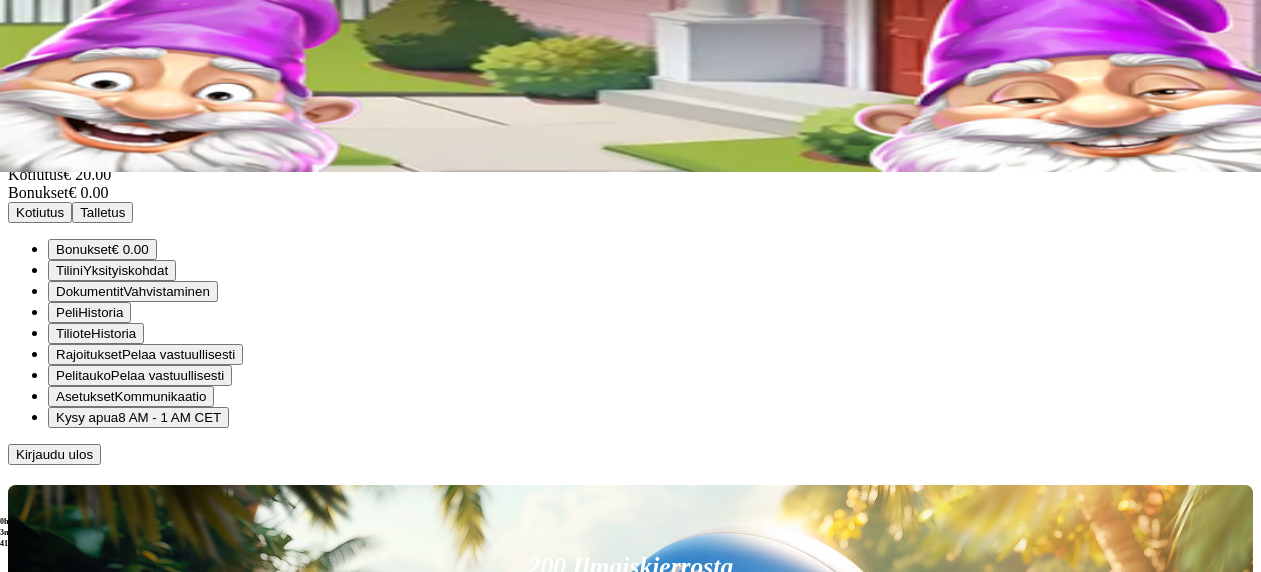 scroll, scrollTop: 0, scrollLeft: 0, axis: both 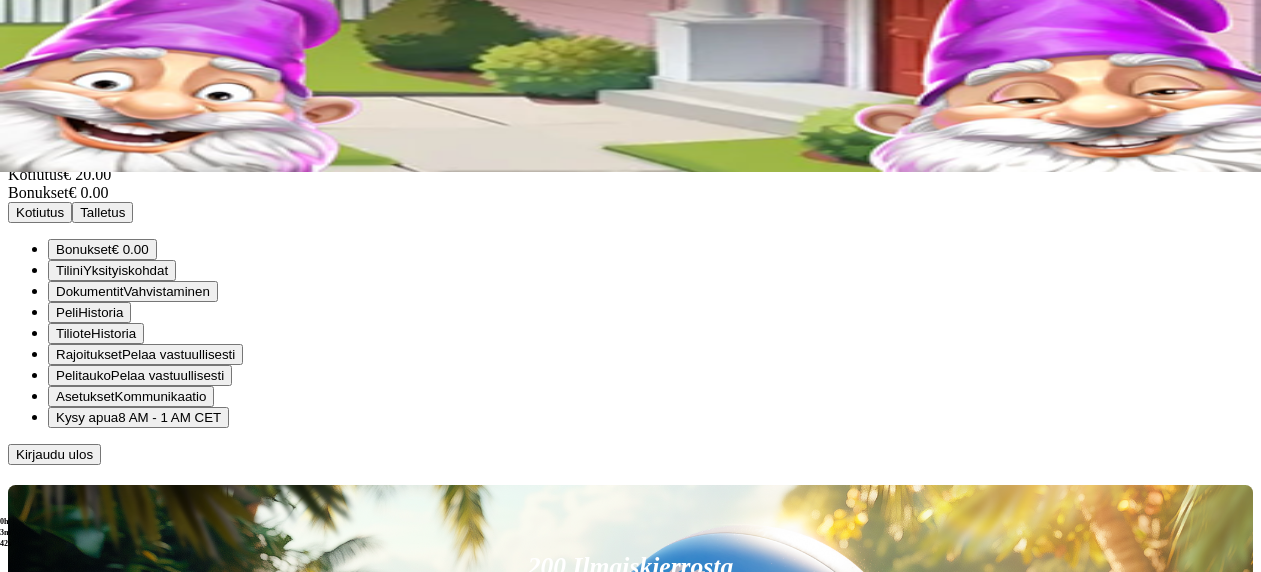 click on "Bonukset" at bounding box center (84, 249) 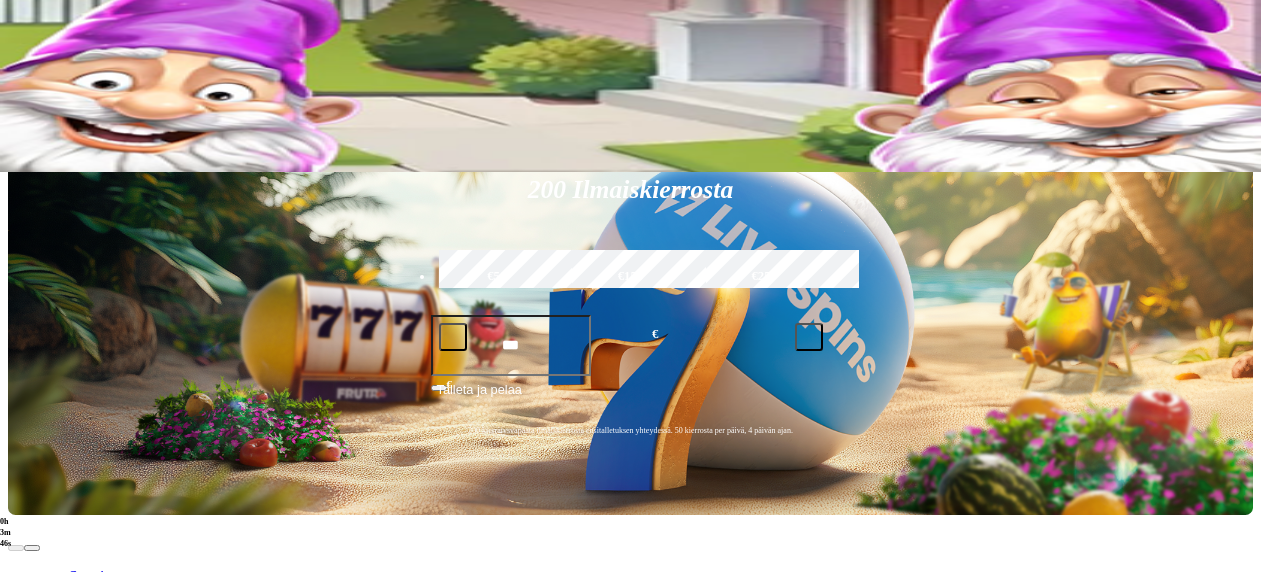 click at bounding box center [16, 66] 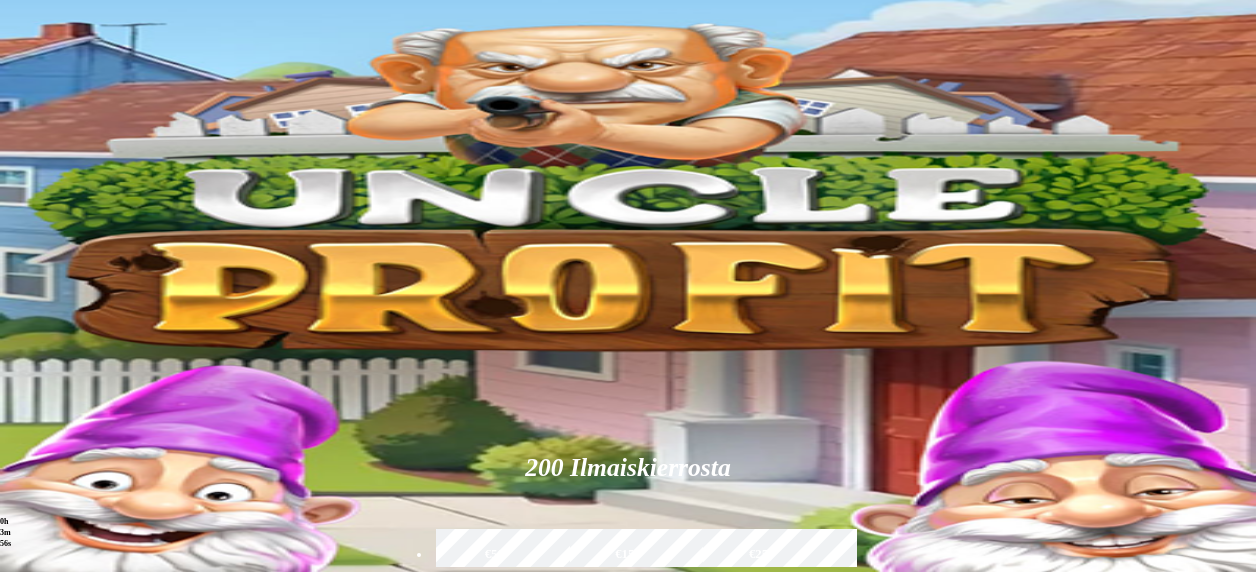 click on "11:00" at bounding box center [628, 358] 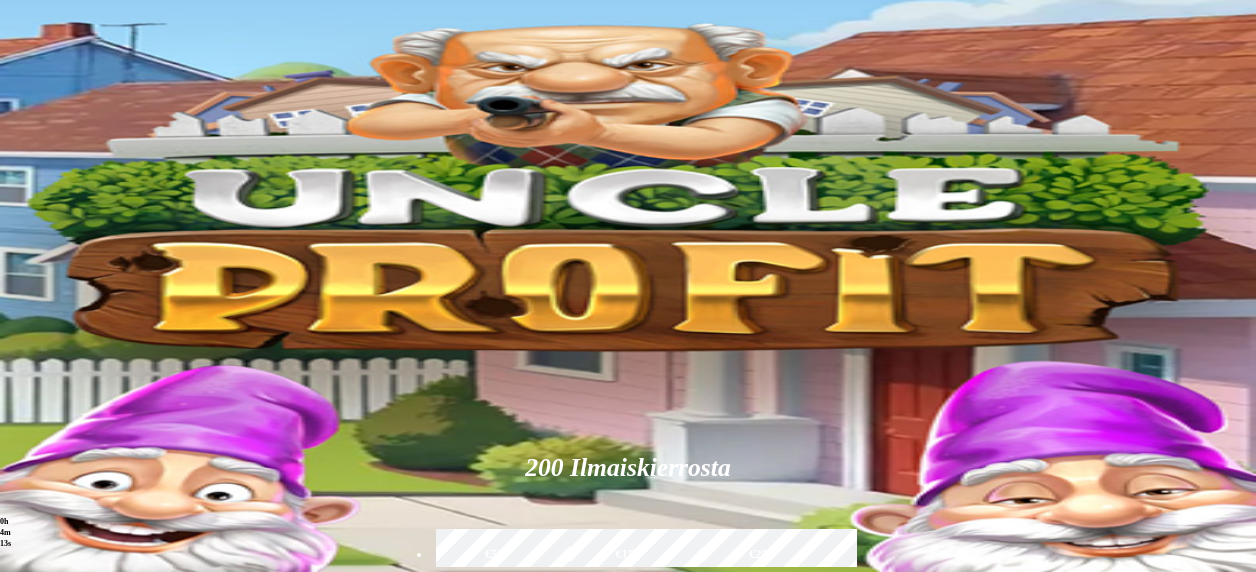 click at bounding box center (52, 363) 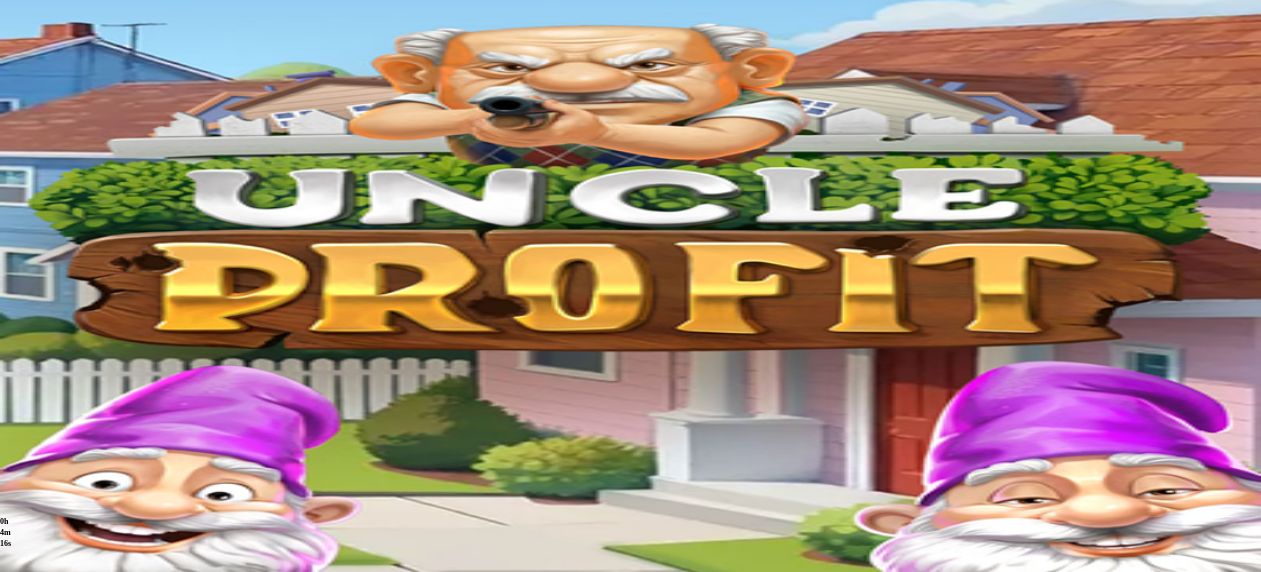 click on "Yksityiskohdat" at bounding box center (125, 670) 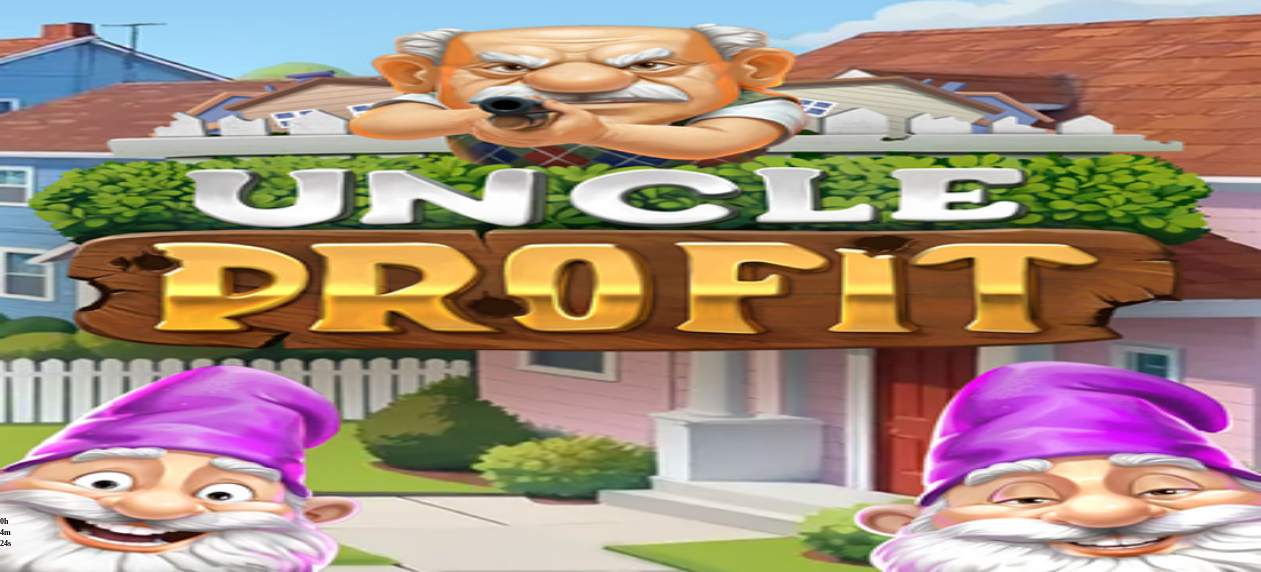 scroll, scrollTop: 0, scrollLeft: 0, axis: both 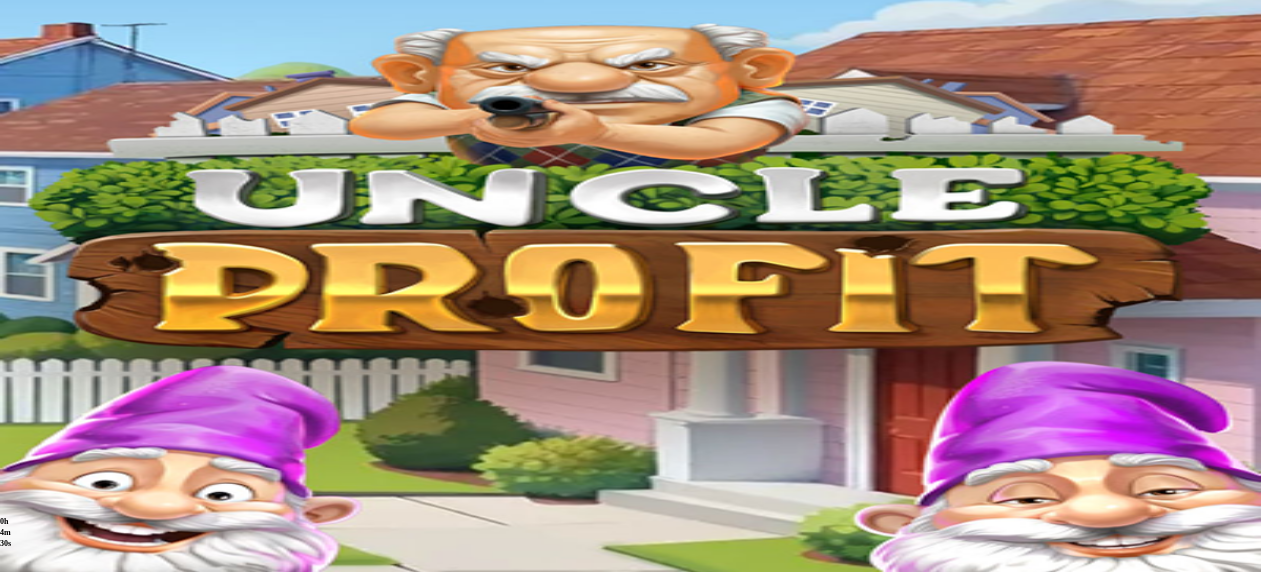 click at bounding box center [16, 466] 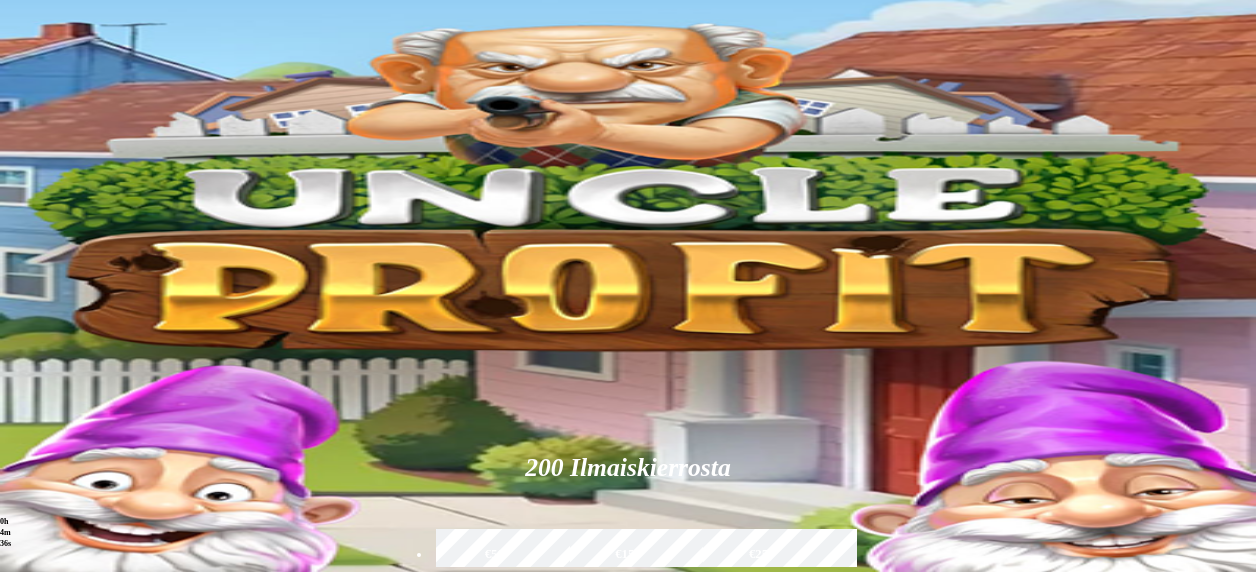 click at bounding box center (52, 363) 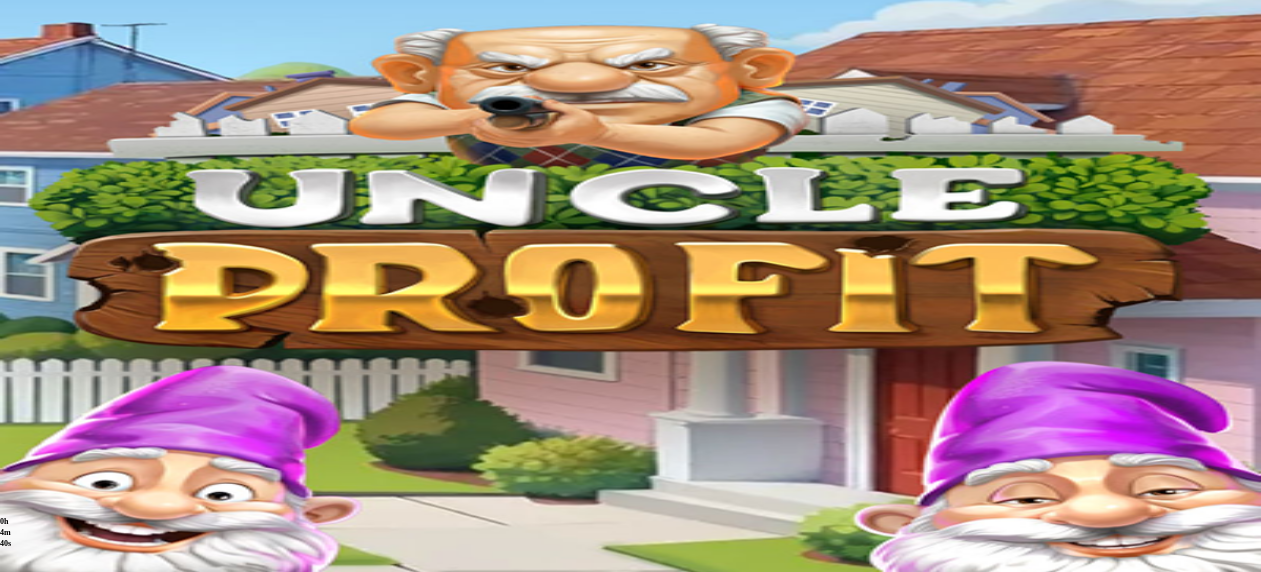 click on "Historia" at bounding box center (113, 733) 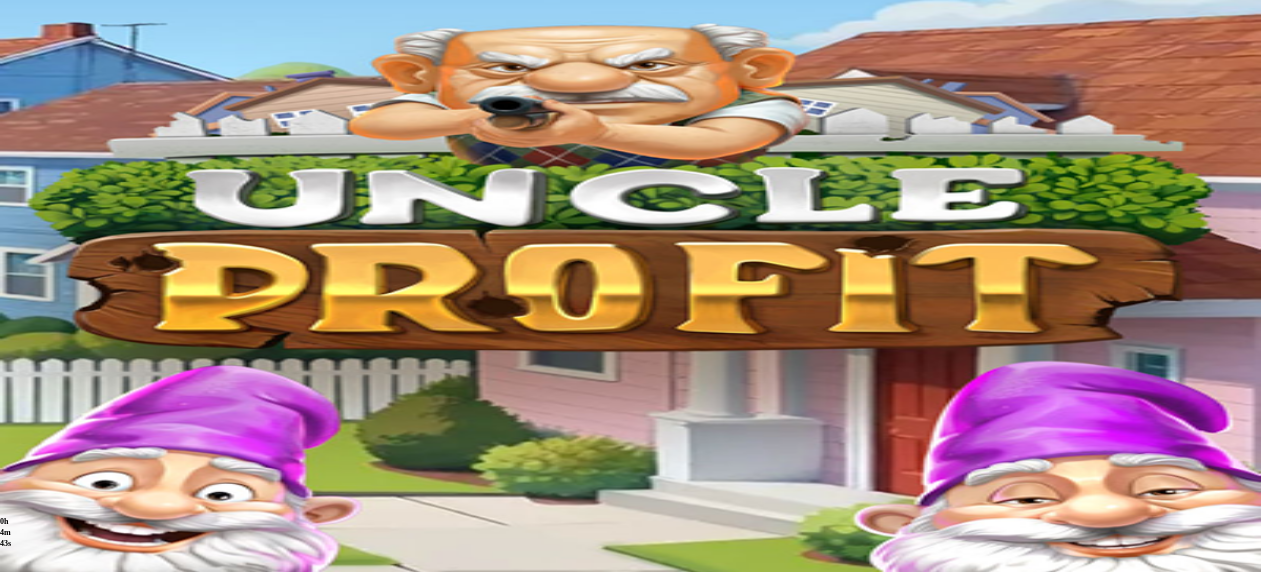 click on "Alkaen . . « ‹ elo 2025 › » su ma ti ke to pe la 27 28 29 30 31 1 2 3 4 5 6 7 8 9 10 11 12 13 14 15 16 17 18 19 20 21 22 23 24 25 26 27 28 29 30 31 1 2 3 4 5 6" at bounding box center (630, 489) 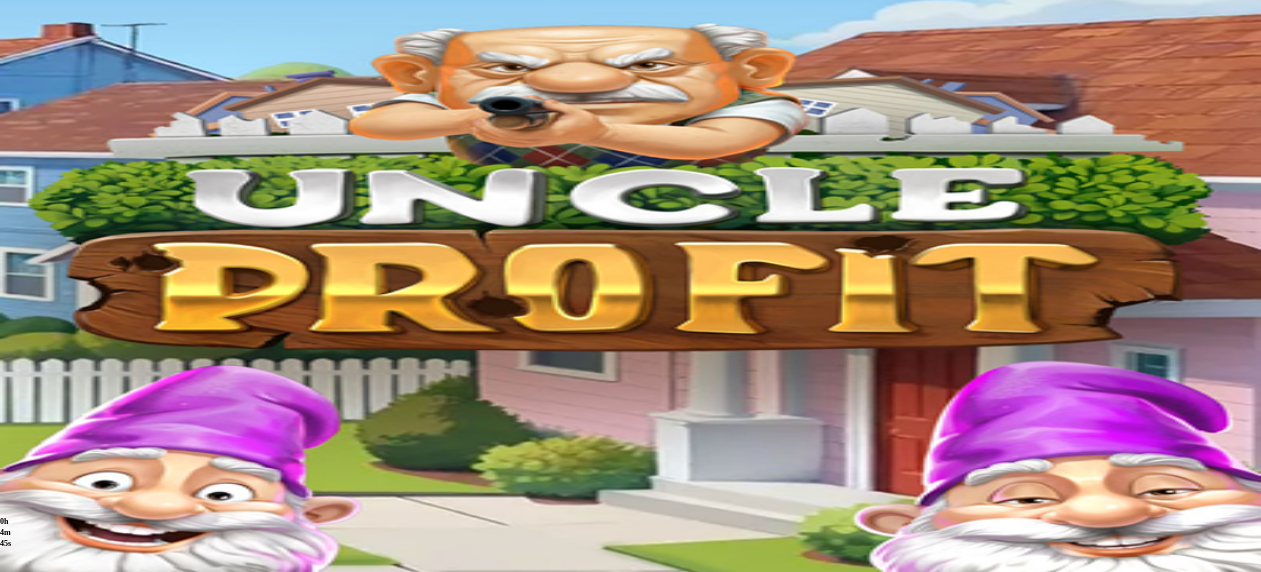 click on "4" at bounding box center (989, 579) 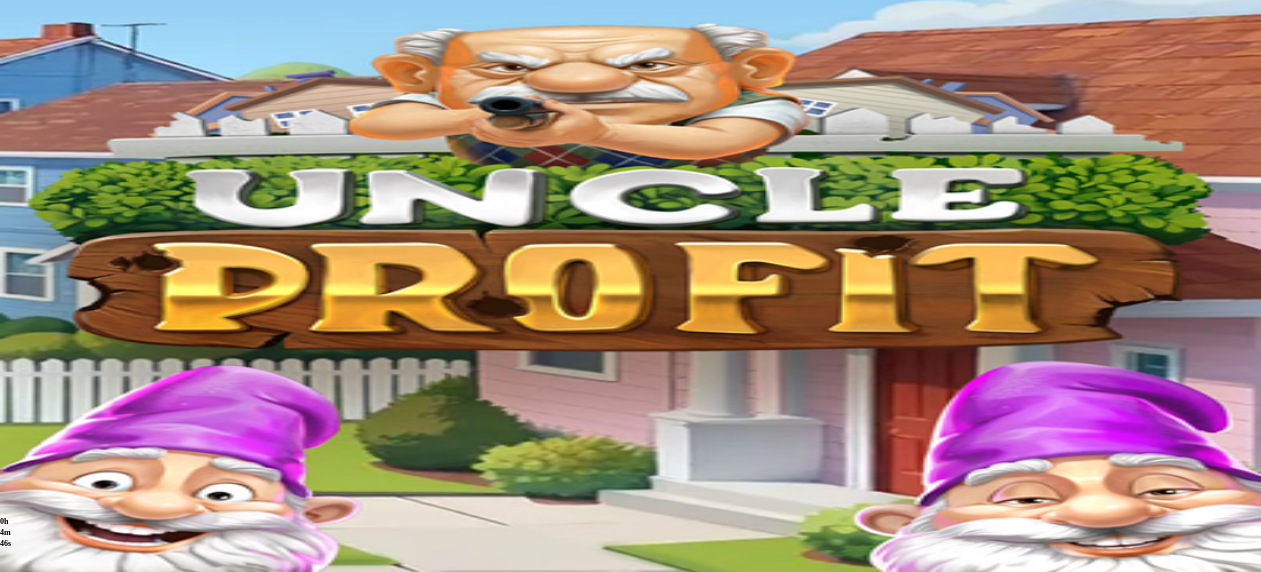 click on ". ." at bounding box center [630, 537] 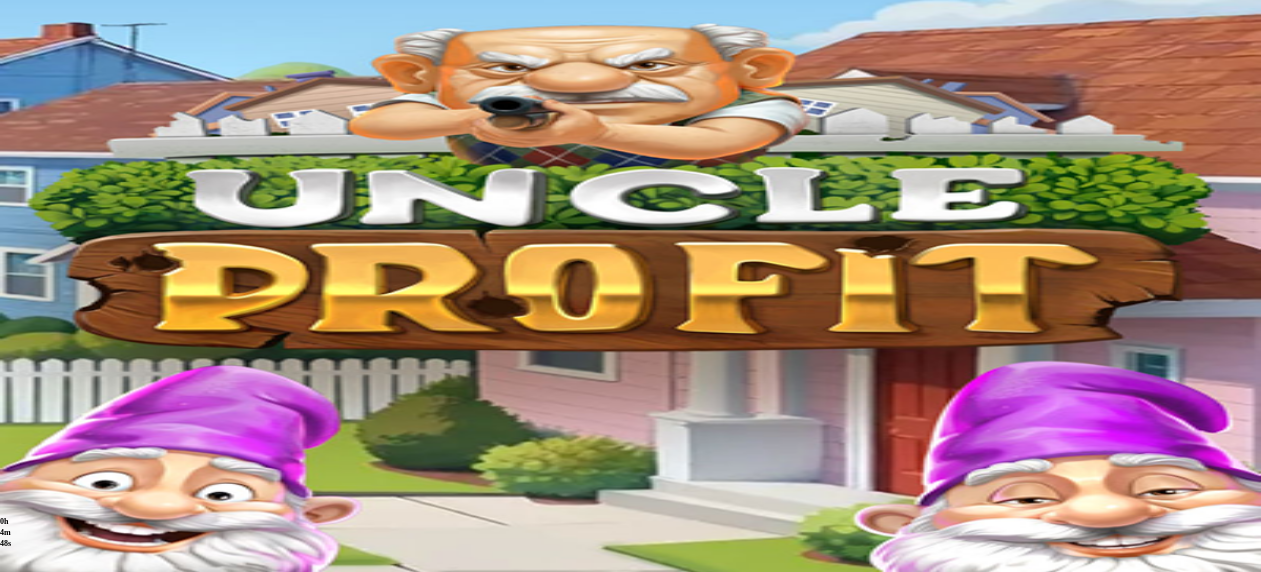 click on "4" at bounding box center [989, 618] 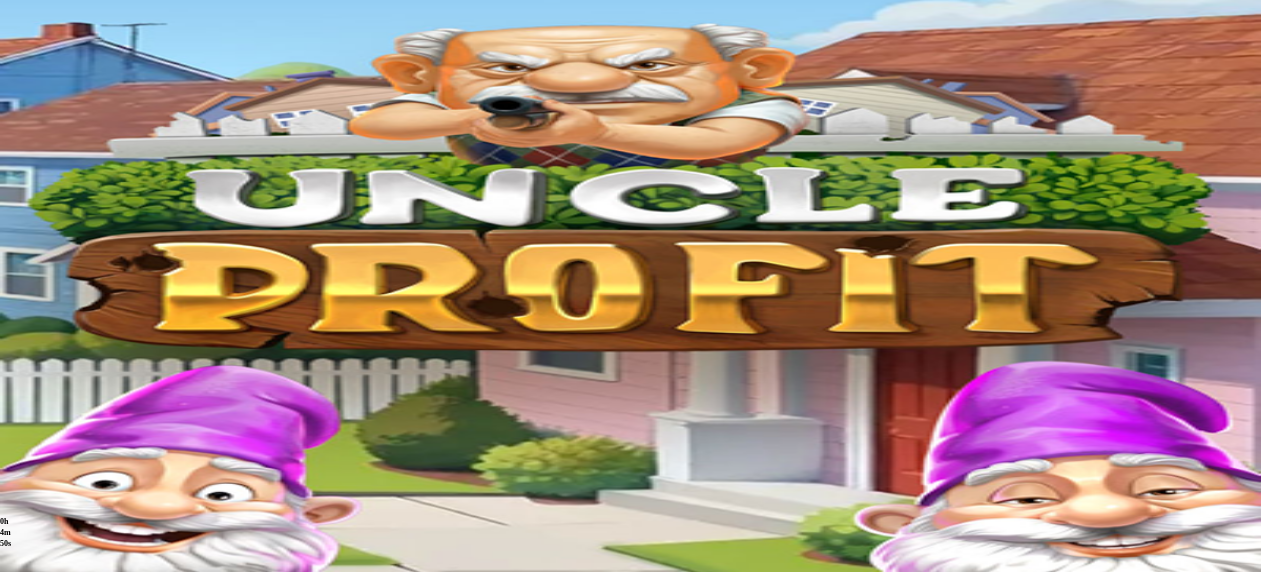 click on "******** ********" at bounding box center [630, 887] 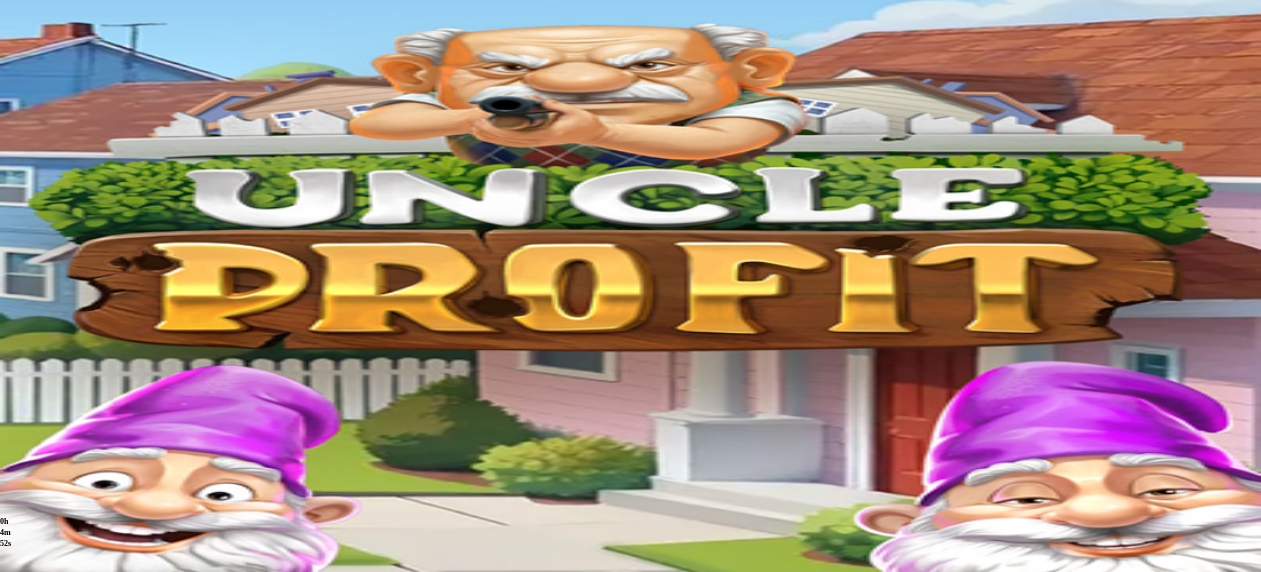 drag, startPoint x: 401, startPoint y: 284, endPoint x: 405, endPoint y: 272, distance: 12.649111 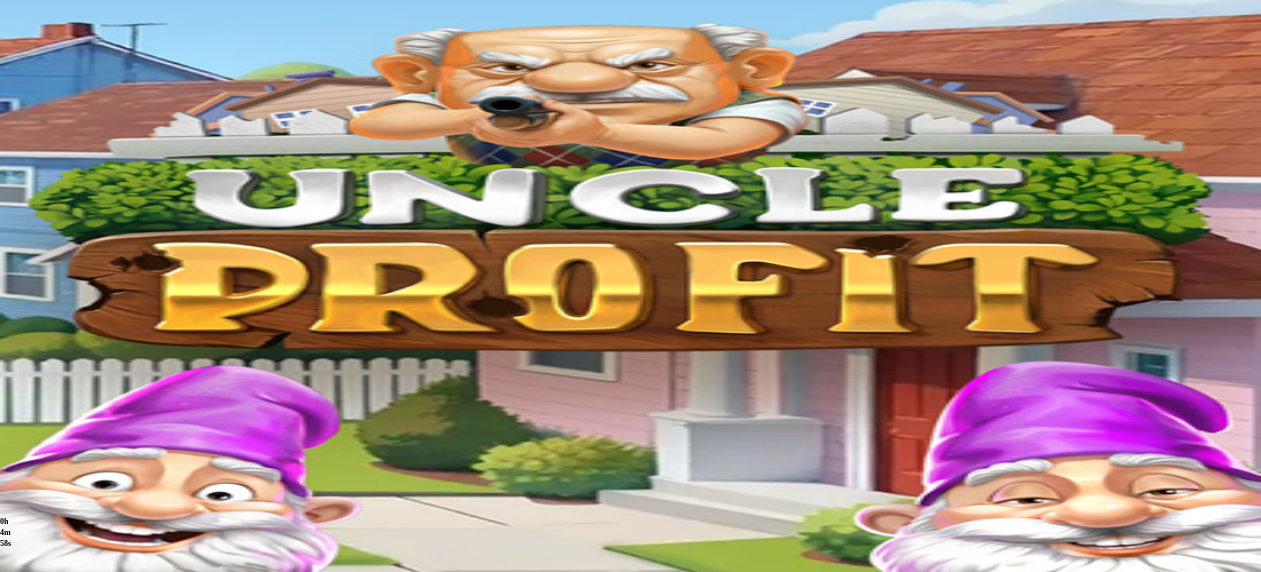 click at bounding box center [16, 466] 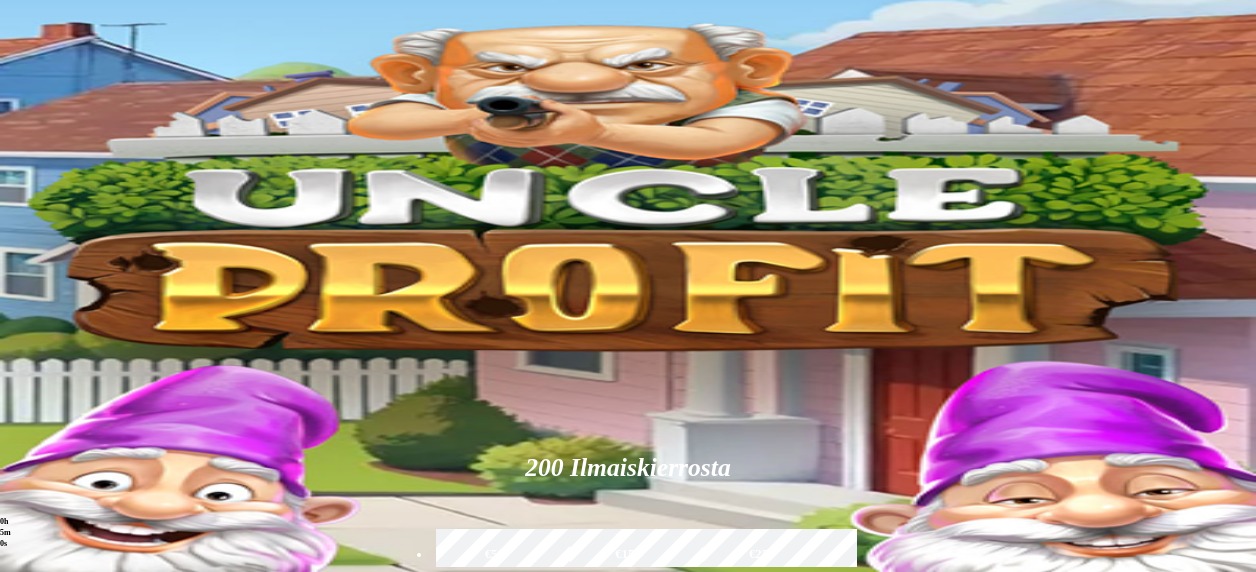 click at bounding box center (393, 180) 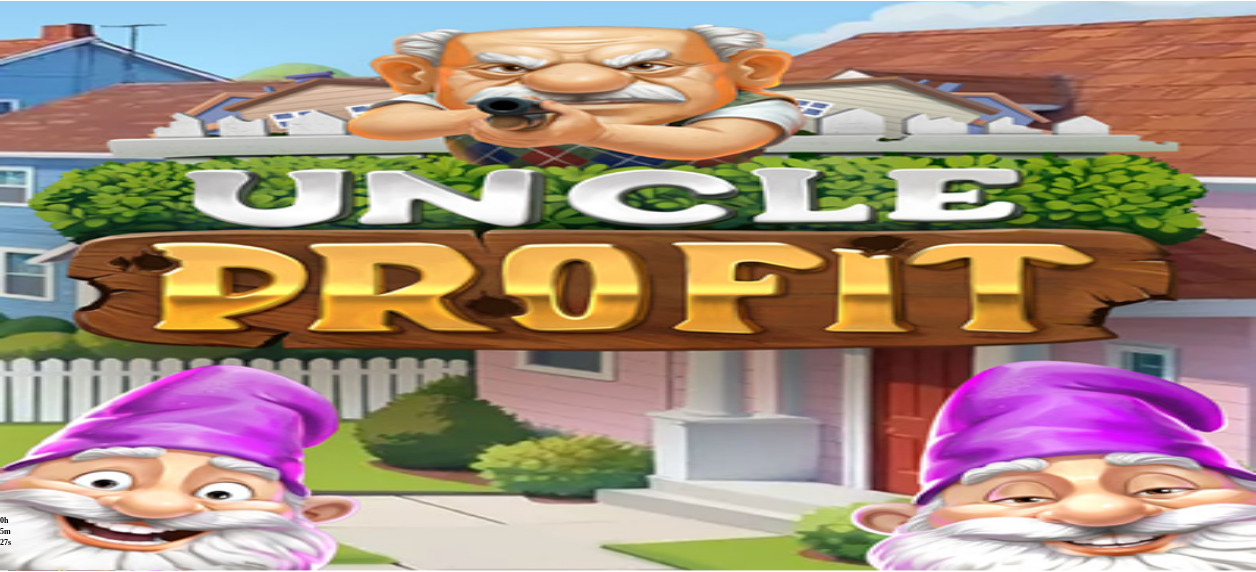 scroll, scrollTop: 0, scrollLeft: 0, axis: both 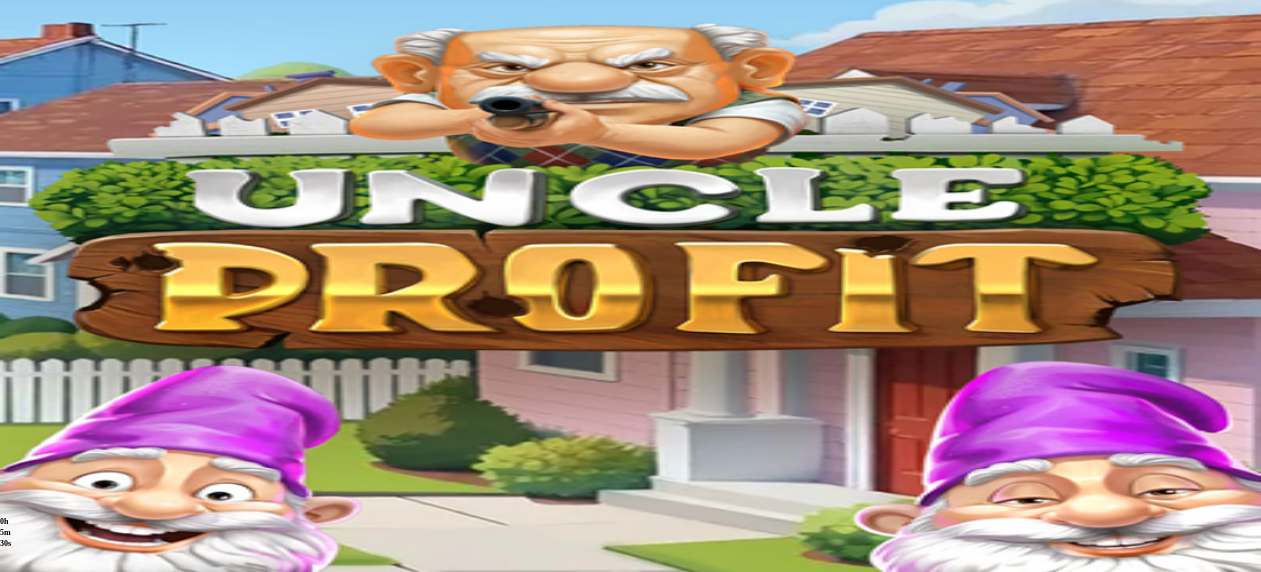 click at bounding box center (16, 466) 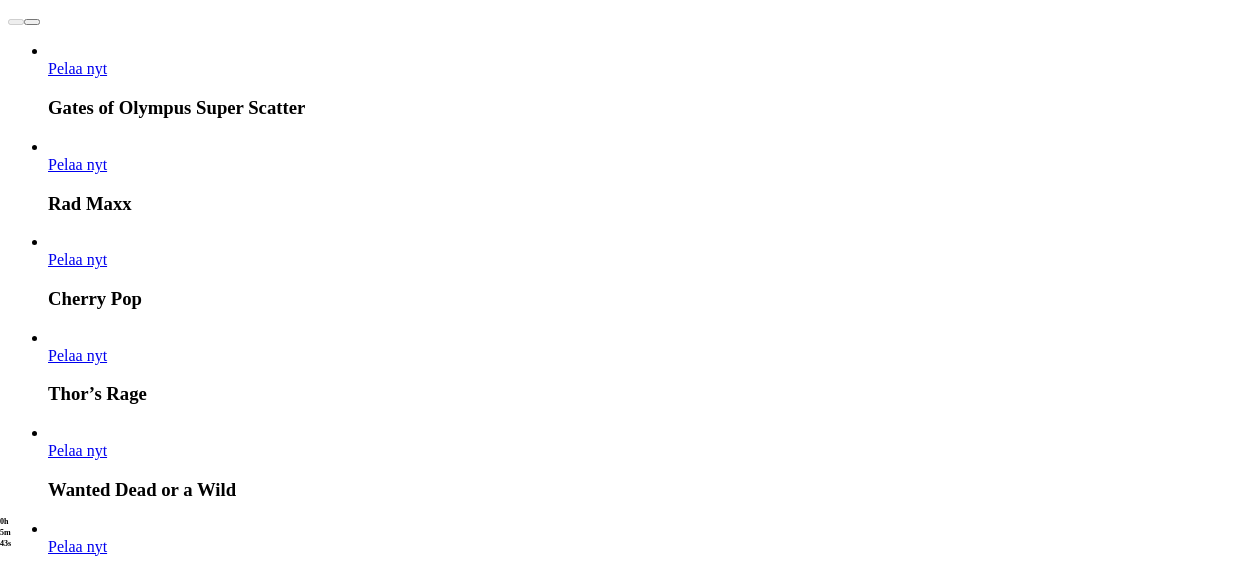 scroll, scrollTop: 1100, scrollLeft: 0, axis: vertical 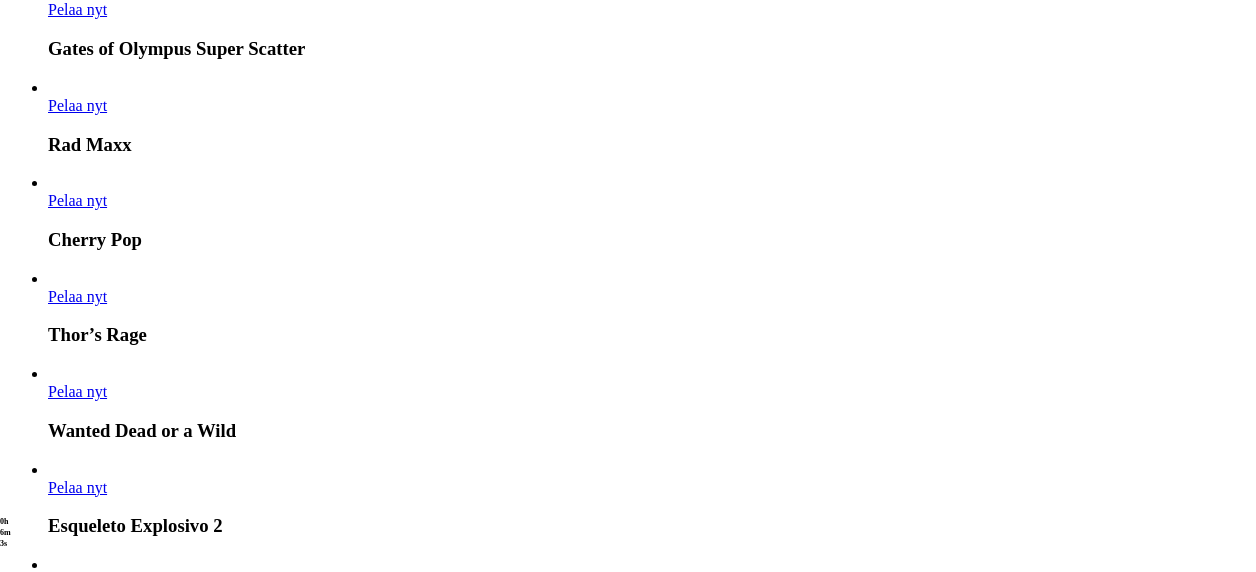 click on "Pelaa oikealla rahalla" at bounding box center (1100, 14645) 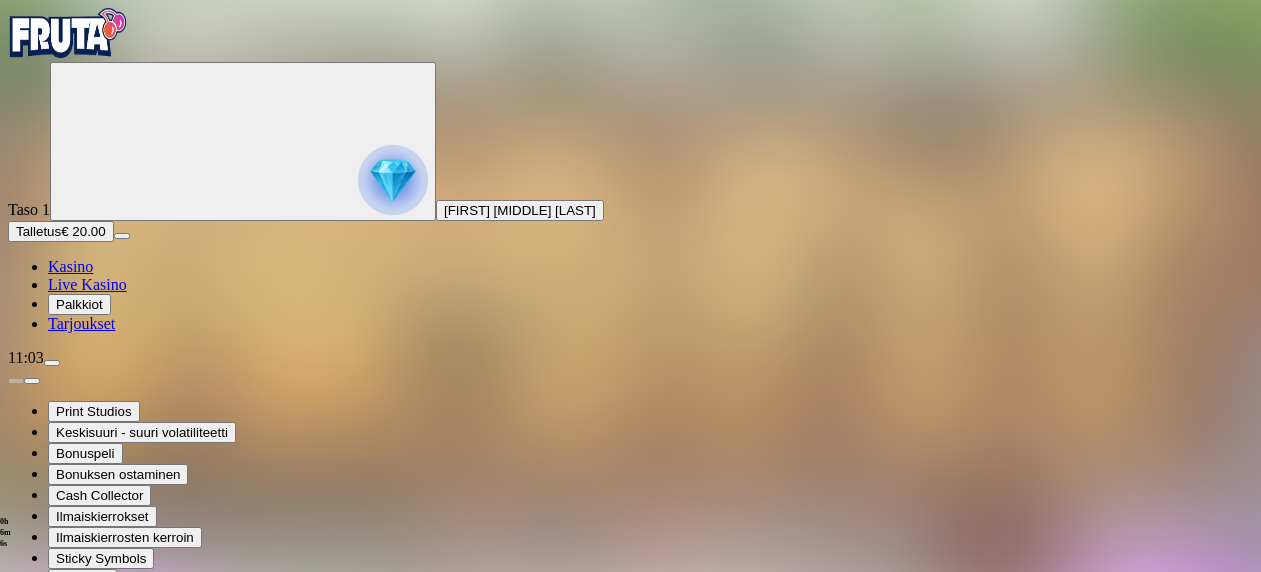 click at bounding box center [48, 799] 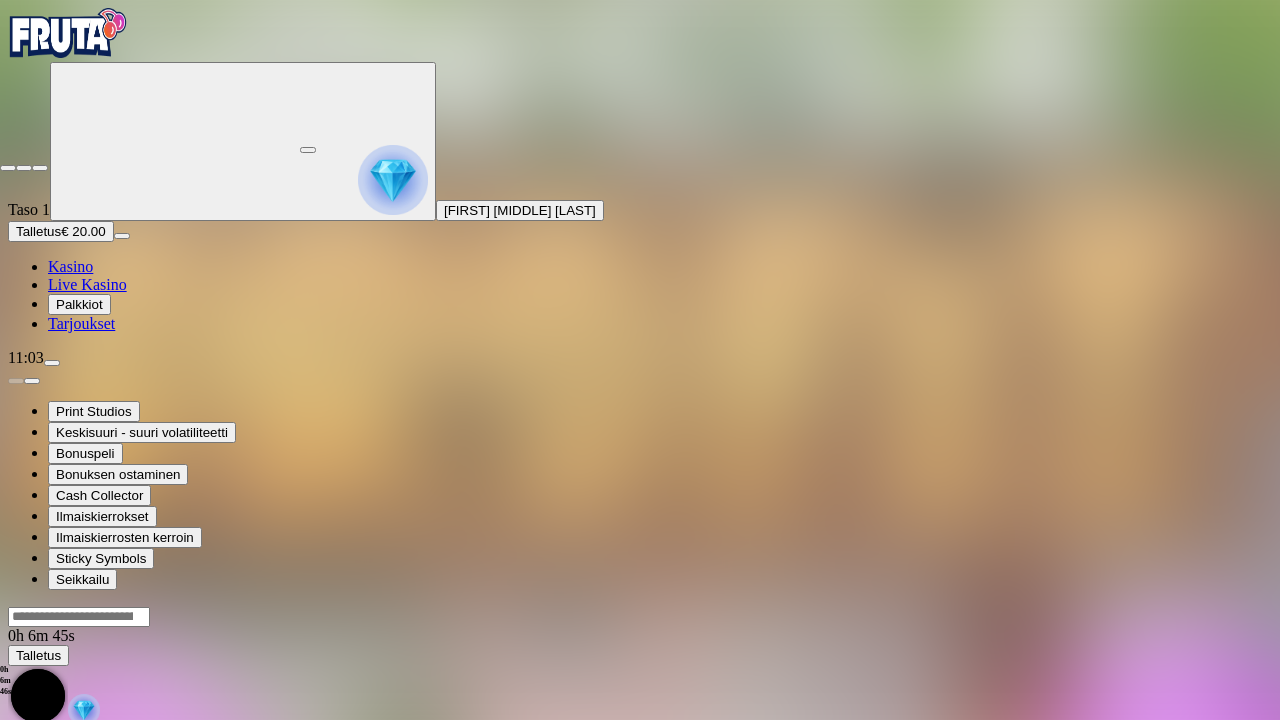 click at bounding box center [8, 168] 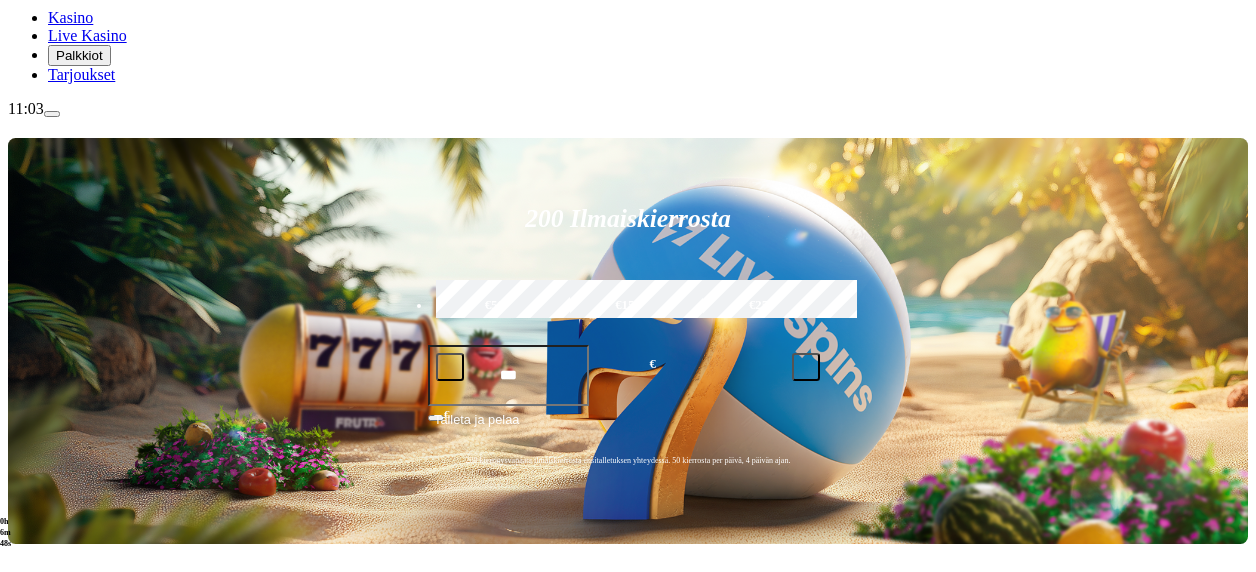 scroll, scrollTop: 400, scrollLeft: 0, axis: vertical 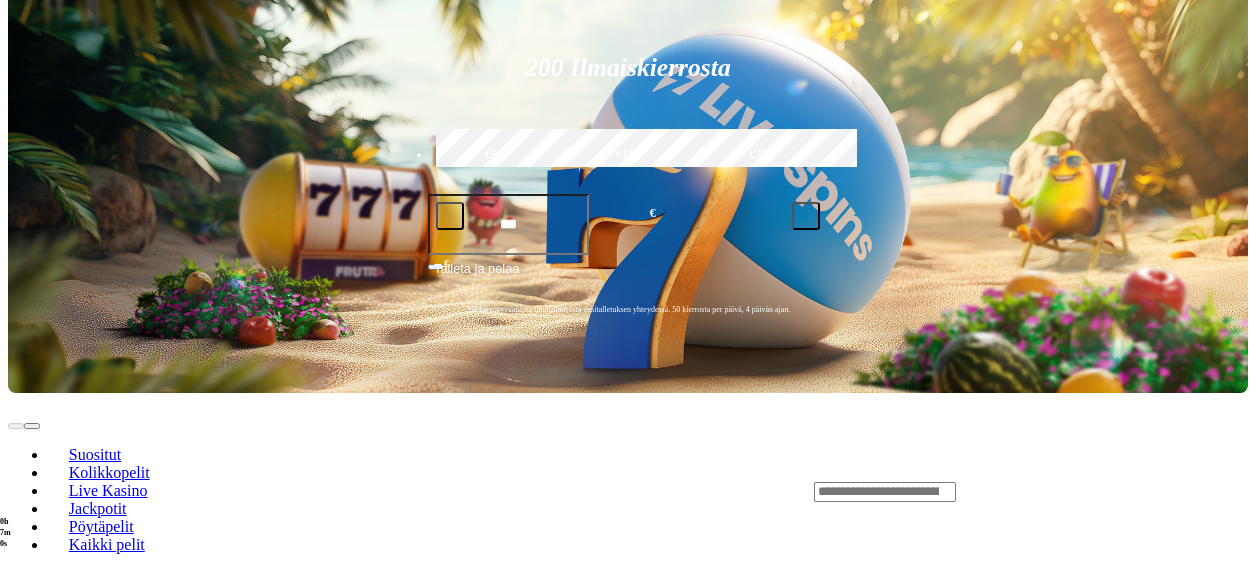 click at bounding box center (32, 866) 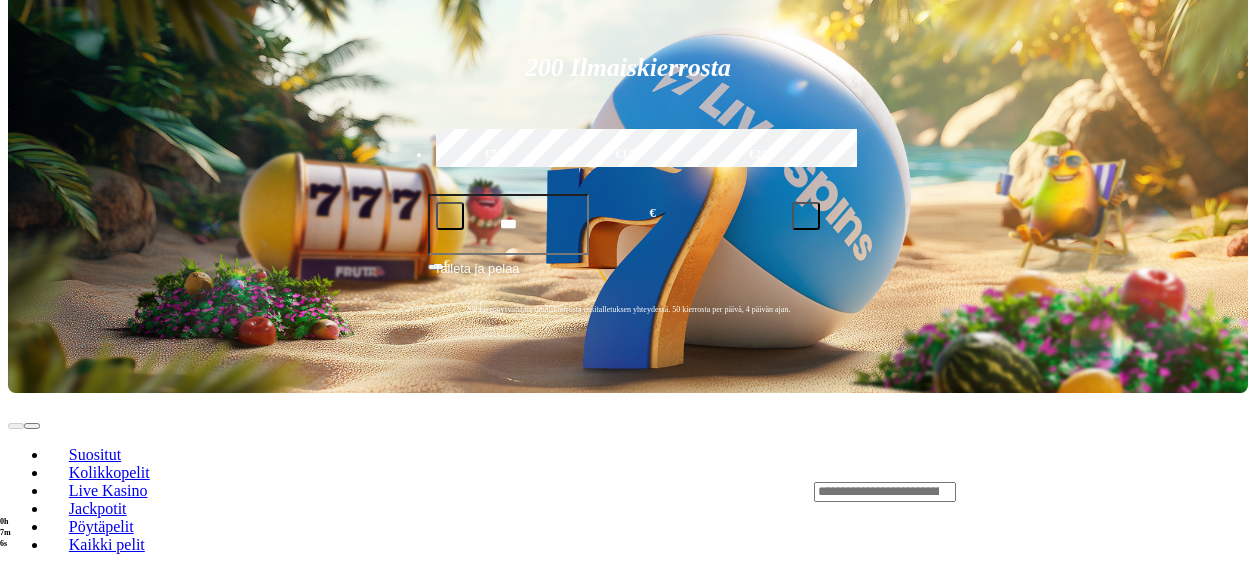 click on "Pelaa nyt" at bounding box center [-435, 1484] 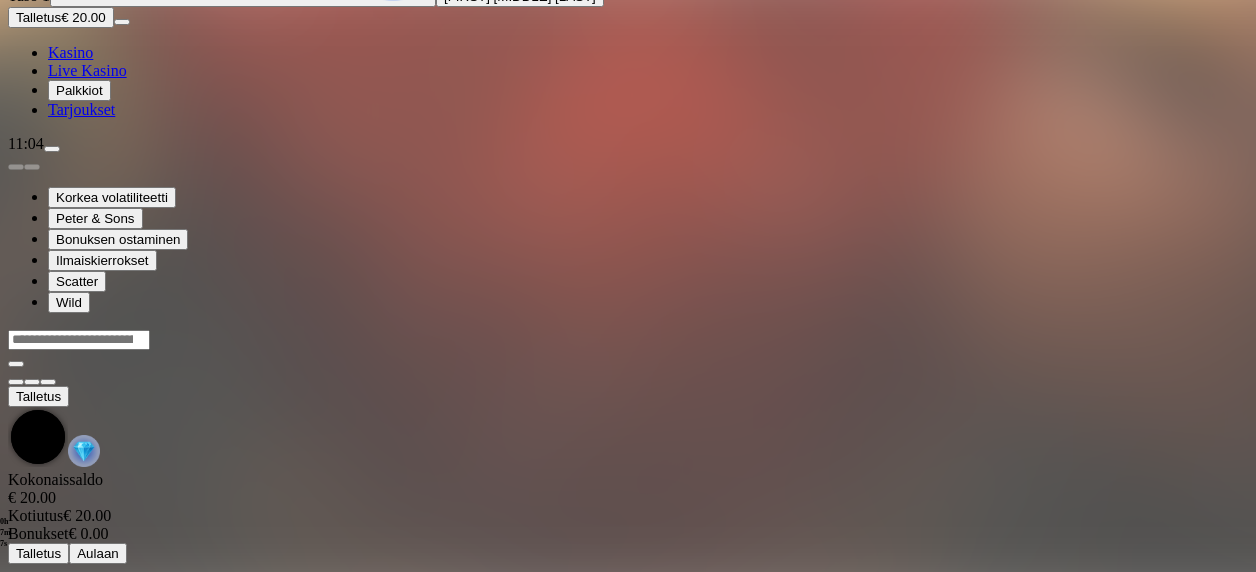 scroll, scrollTop: 0, scrollLeft: 0, axis: both 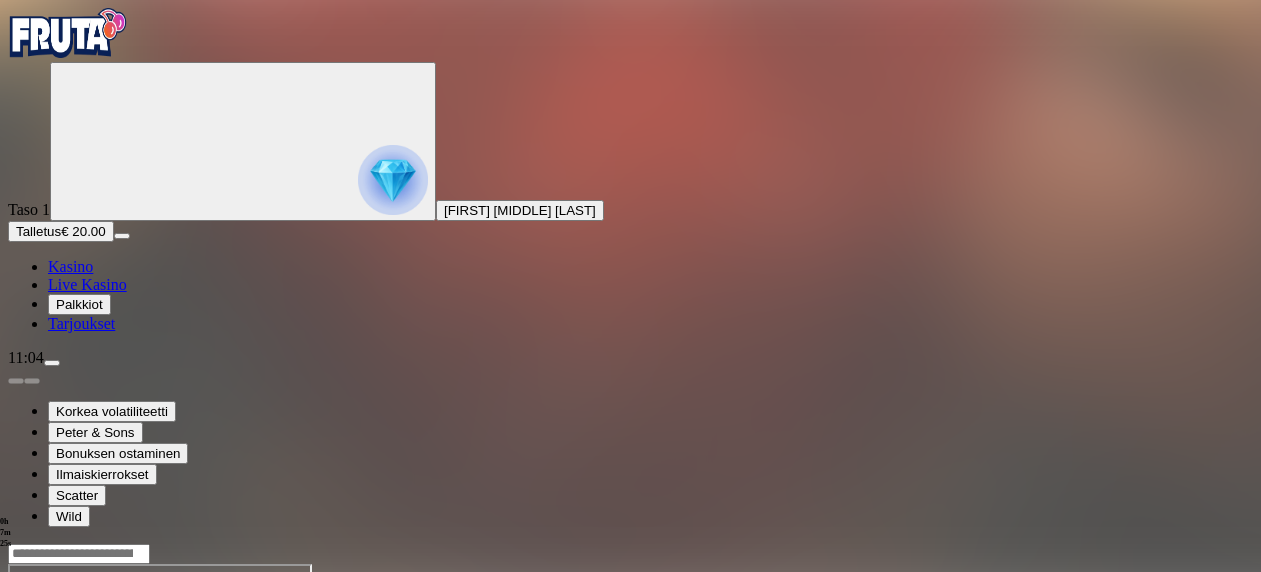 click at bounding box center [48, 736] 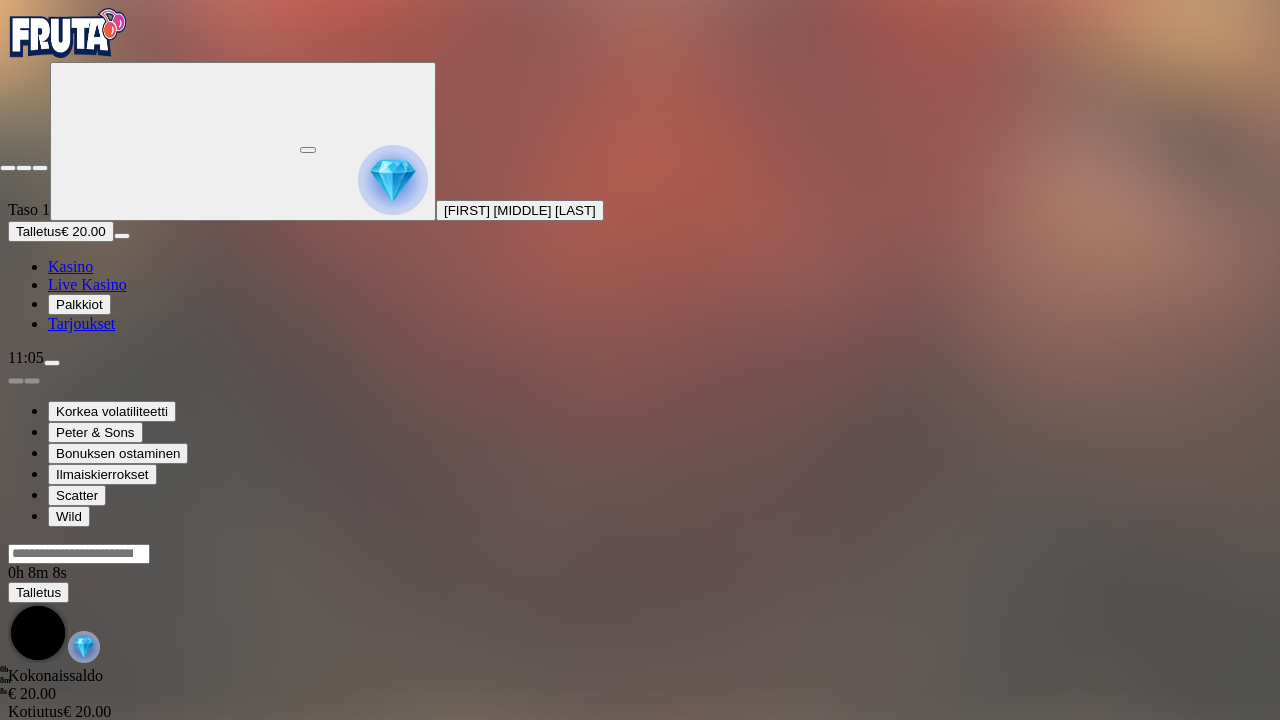 click at bounding box center [8, 168] 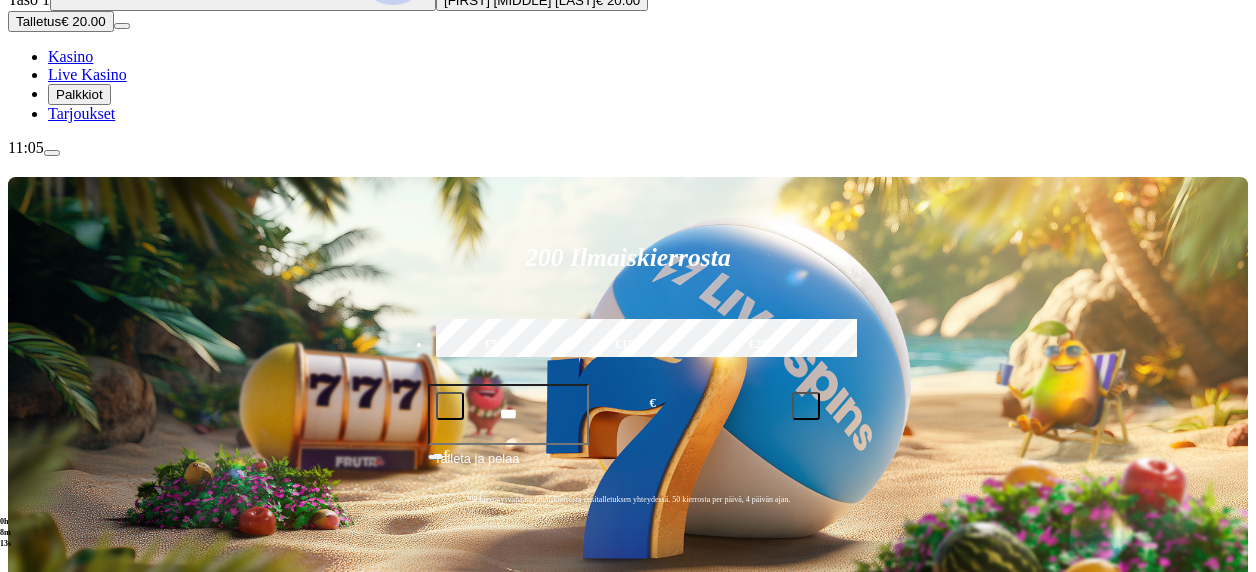 scroll, scrollTop: 400, scrollLeft: 0, axis: vertical 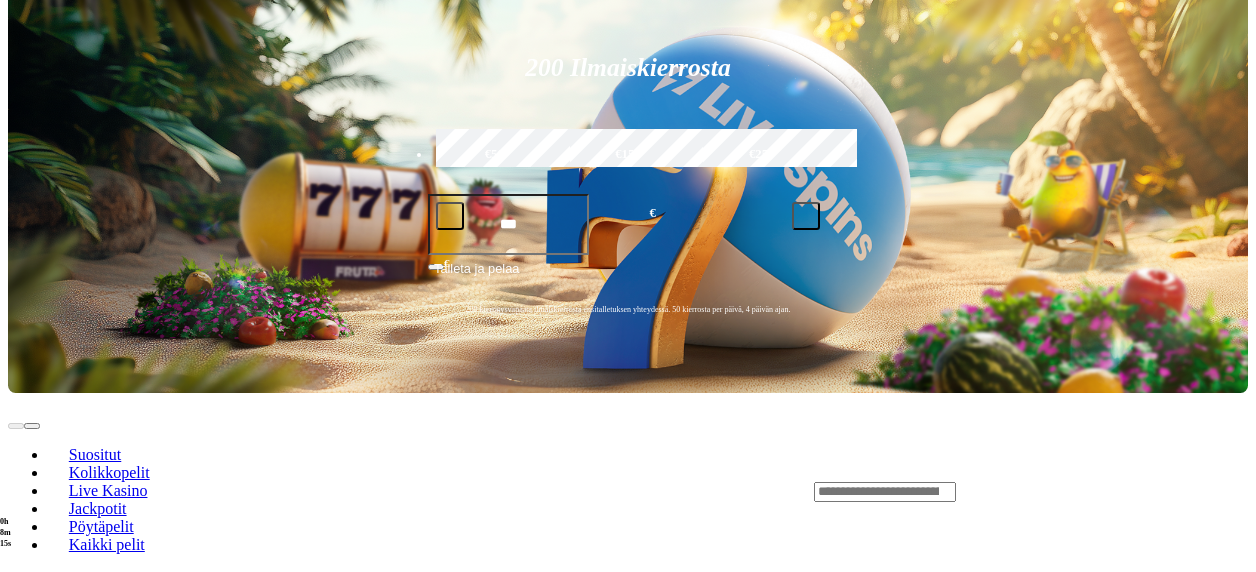 click at bounding box center [32, 961] 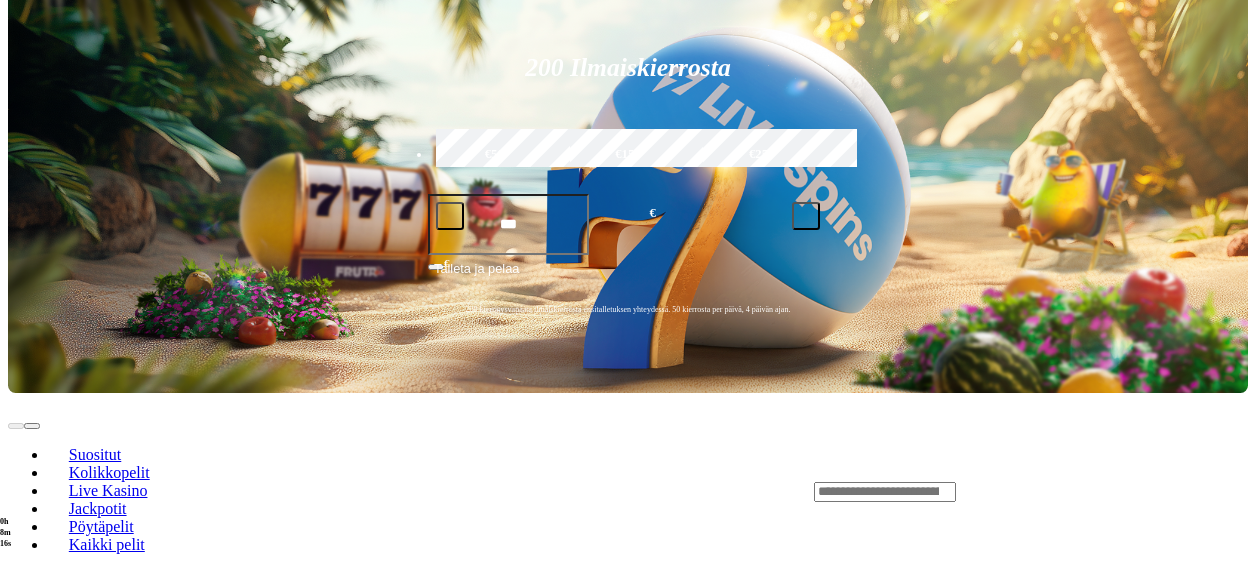 click at bounding box center (32, 961) 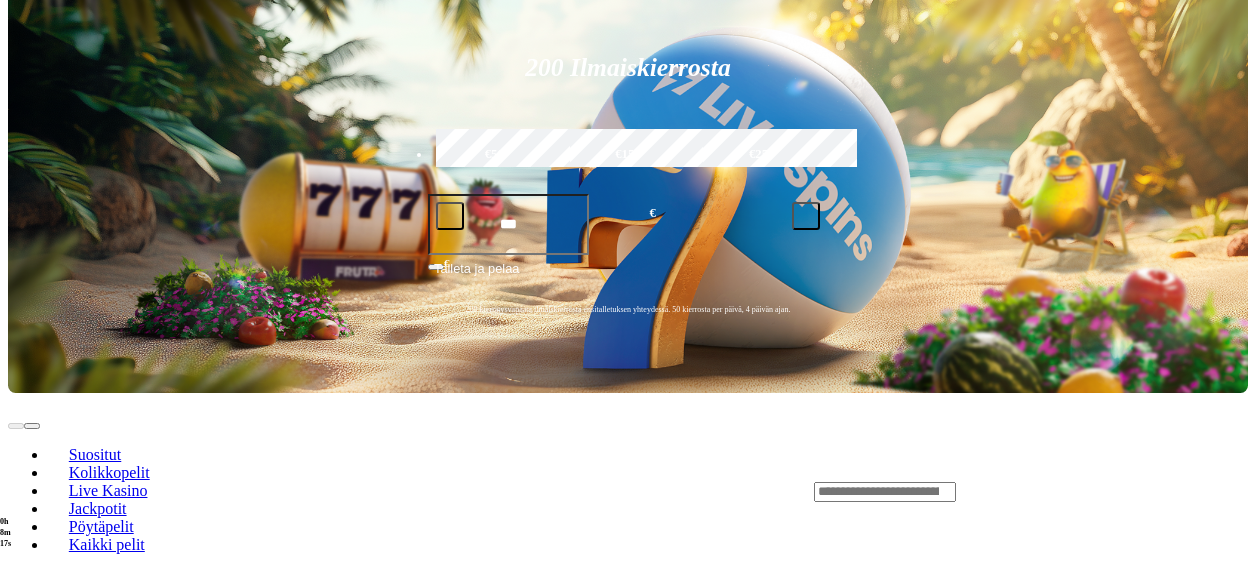 click at bounding box center (32, 961) 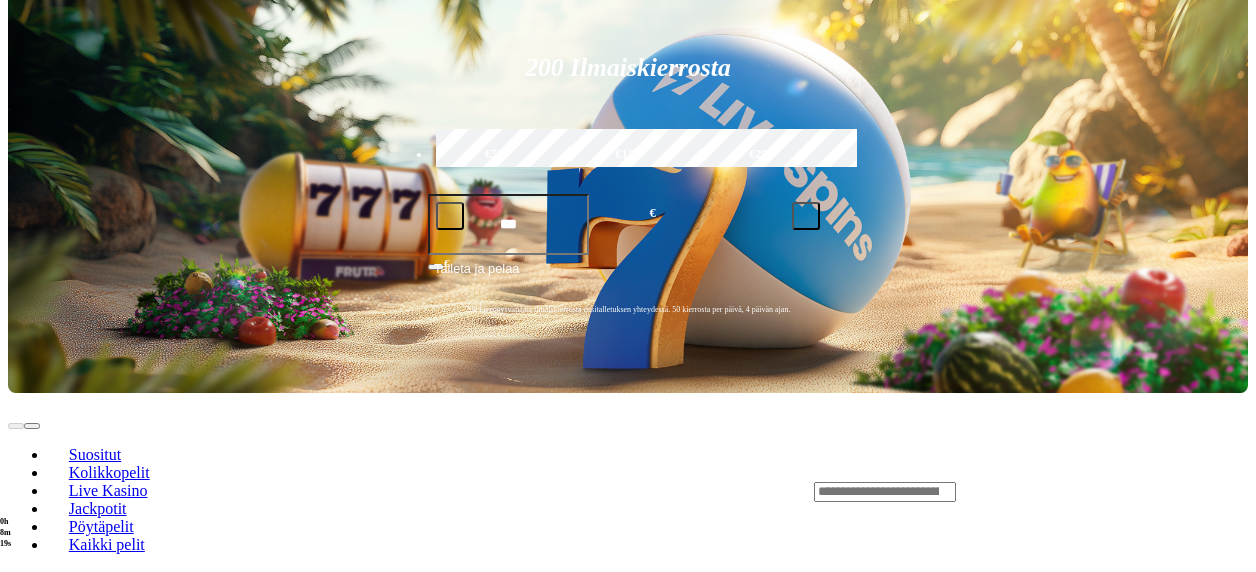 click on "Pelaa nyt" at bounding box center (-435, 1866) 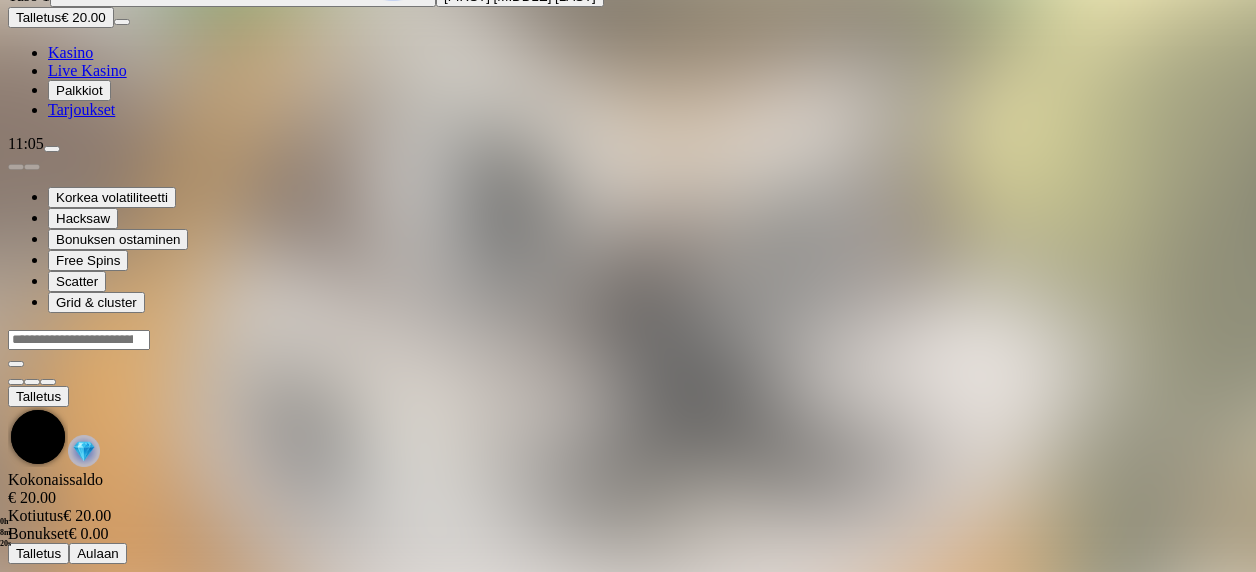 scroll, scrollTop: 0, scrollLeft: 0, axis: both 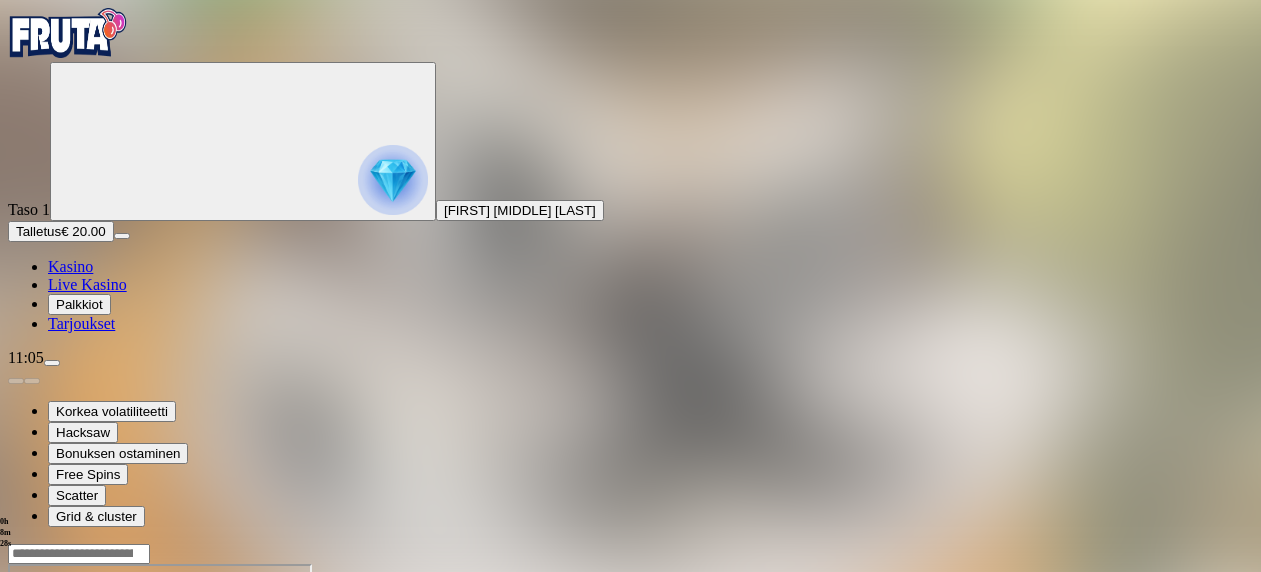 click at bounding box center [48, 736] 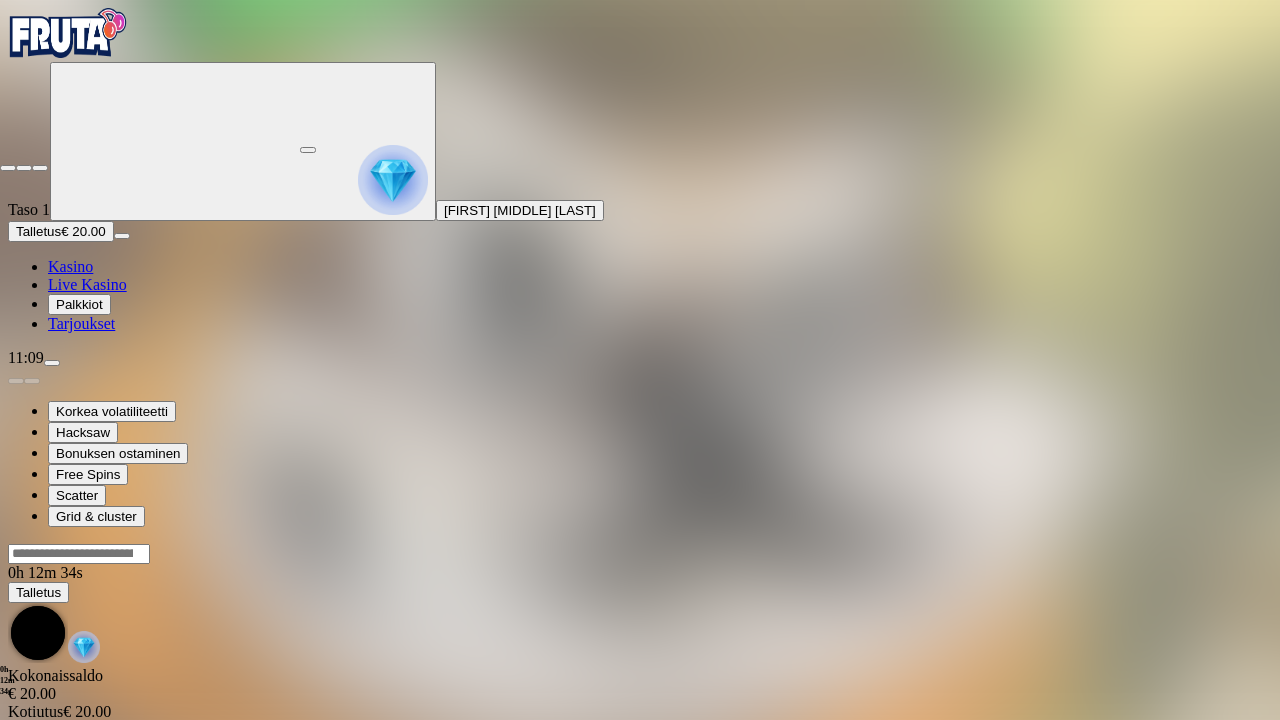 click at bounding box center [8, 168] 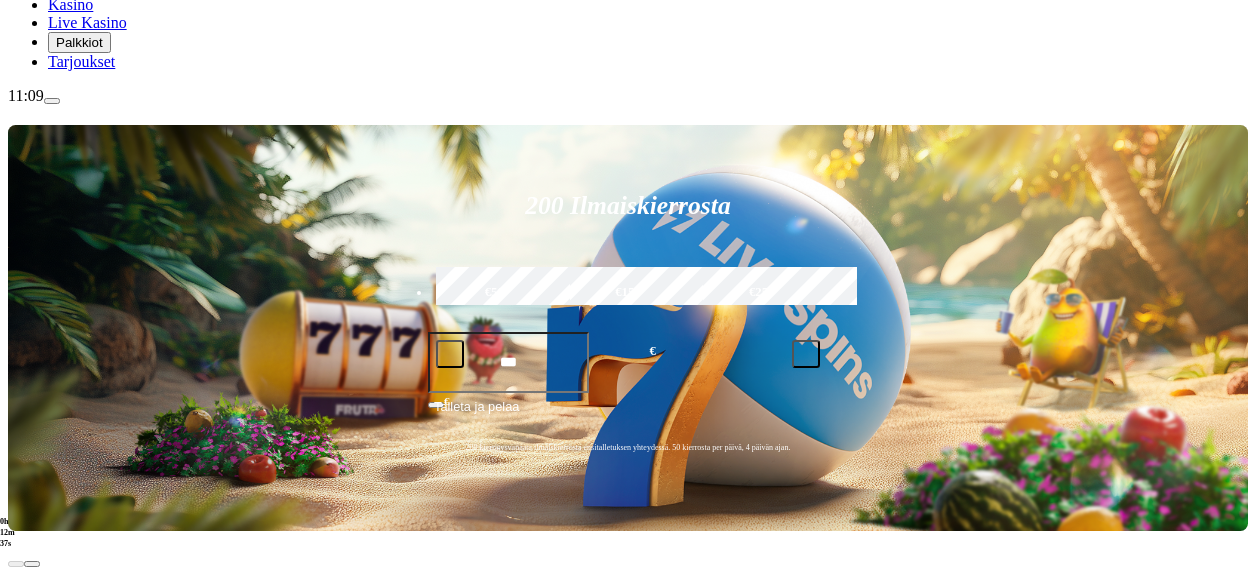 scroll, scrollTop: 300, scrollLeft: 0, axis: vertical 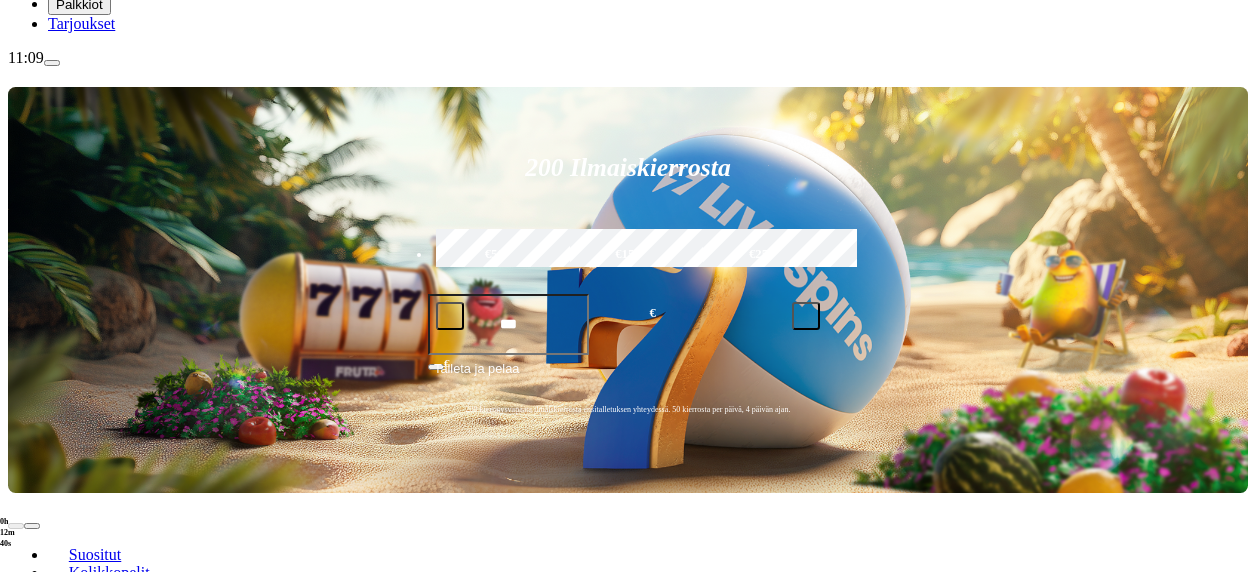 click at bounding box center (32, 1157) 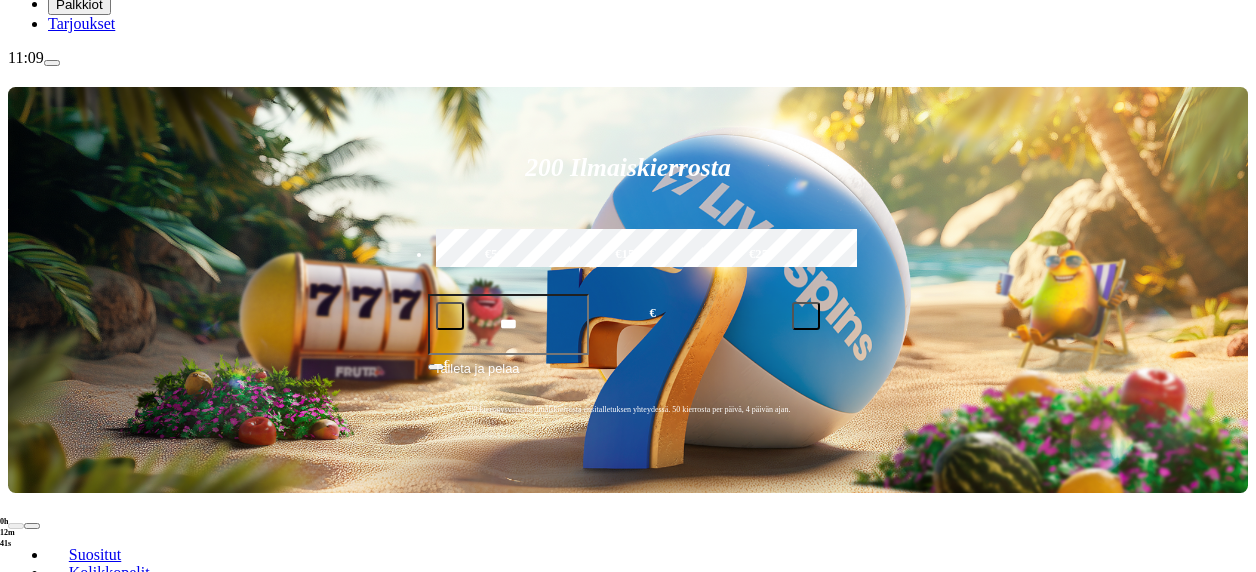 click at bounding box center [32, 1157] 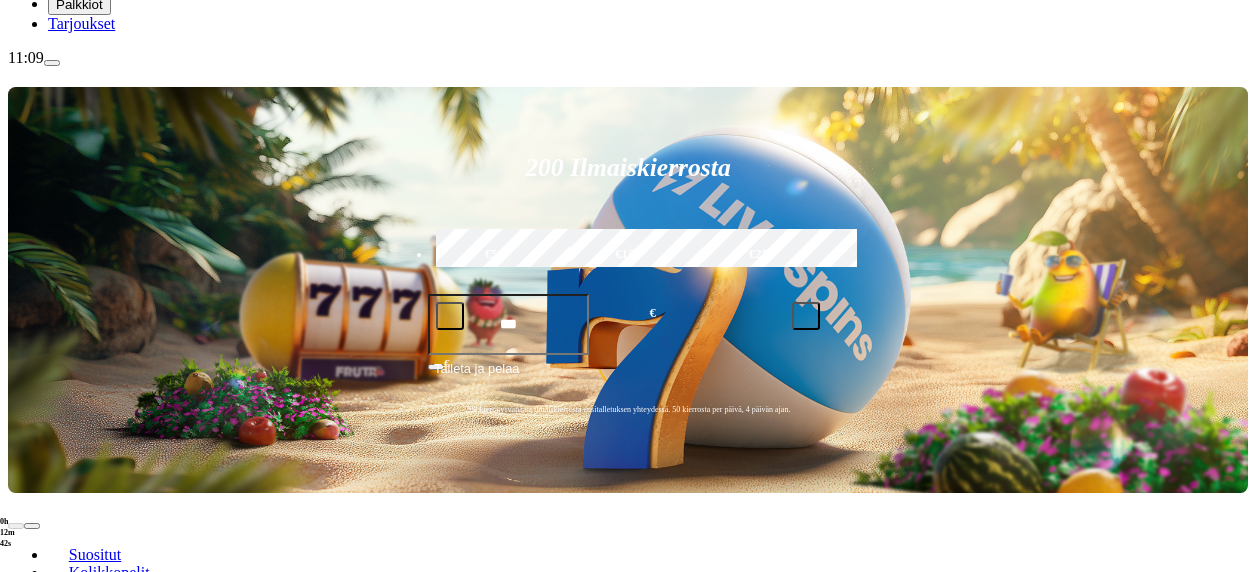 click at bounding box center (32, 1157) 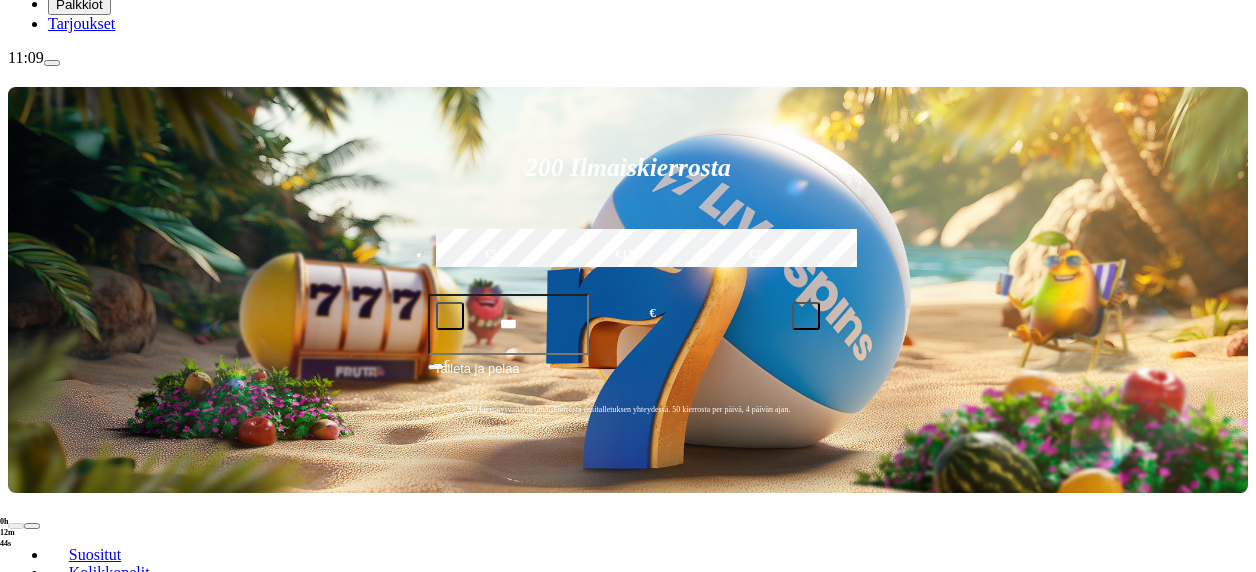 click at bounding box center (32, 1157) 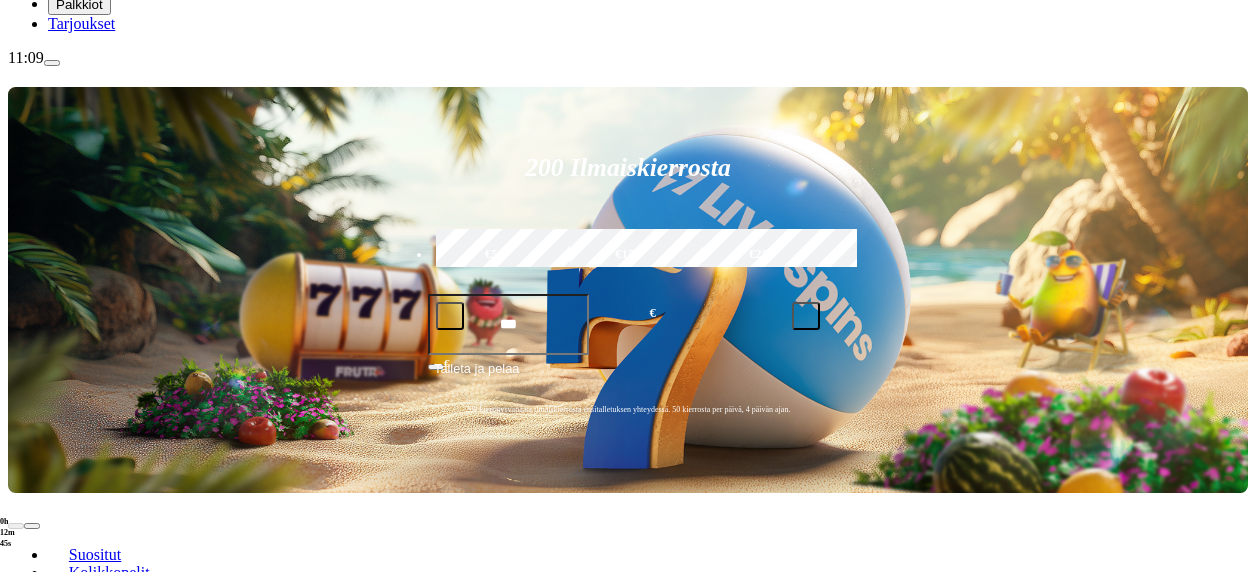 click at bounding box center (32, 1157) 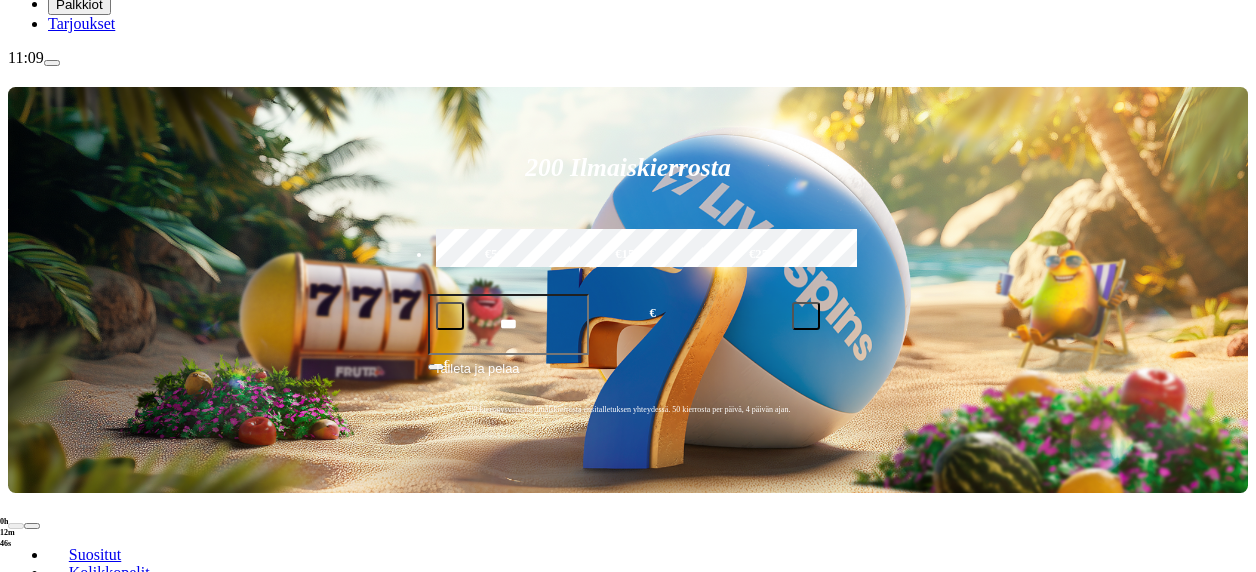 click at bounding box center [32, 1157] 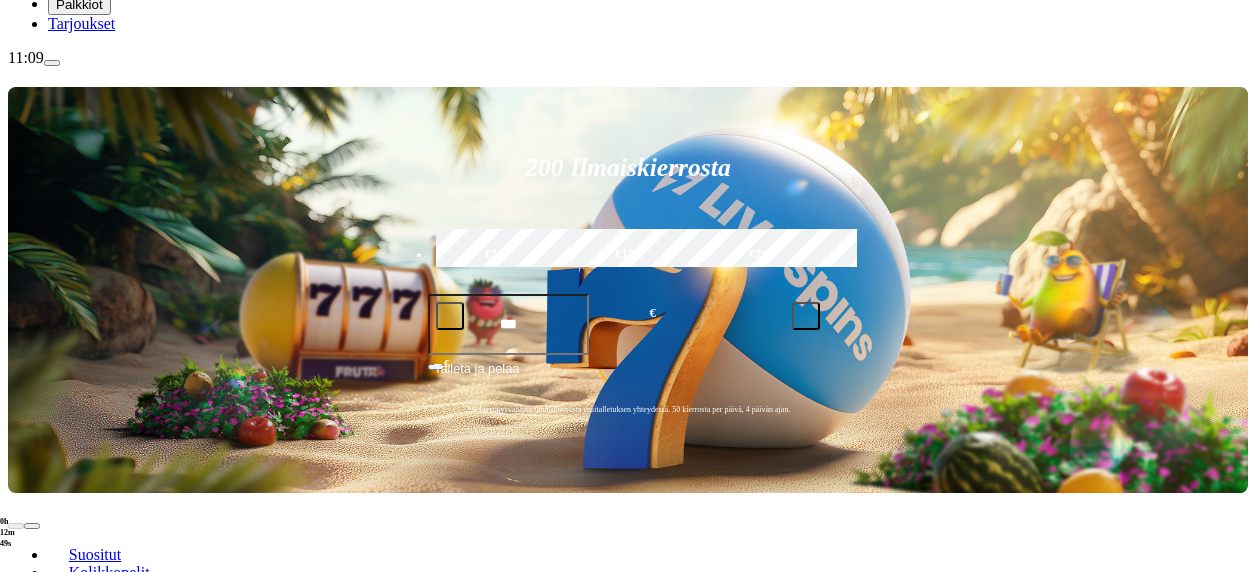 click at bounding box center (16, 1157) 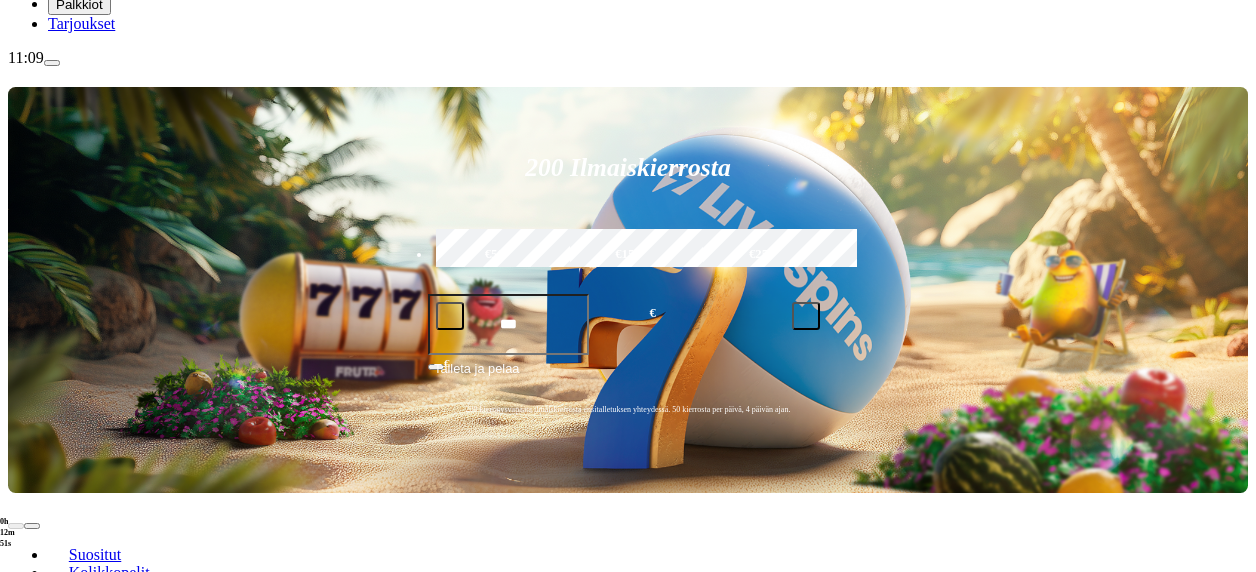 click at bounding box center [32, 1157] 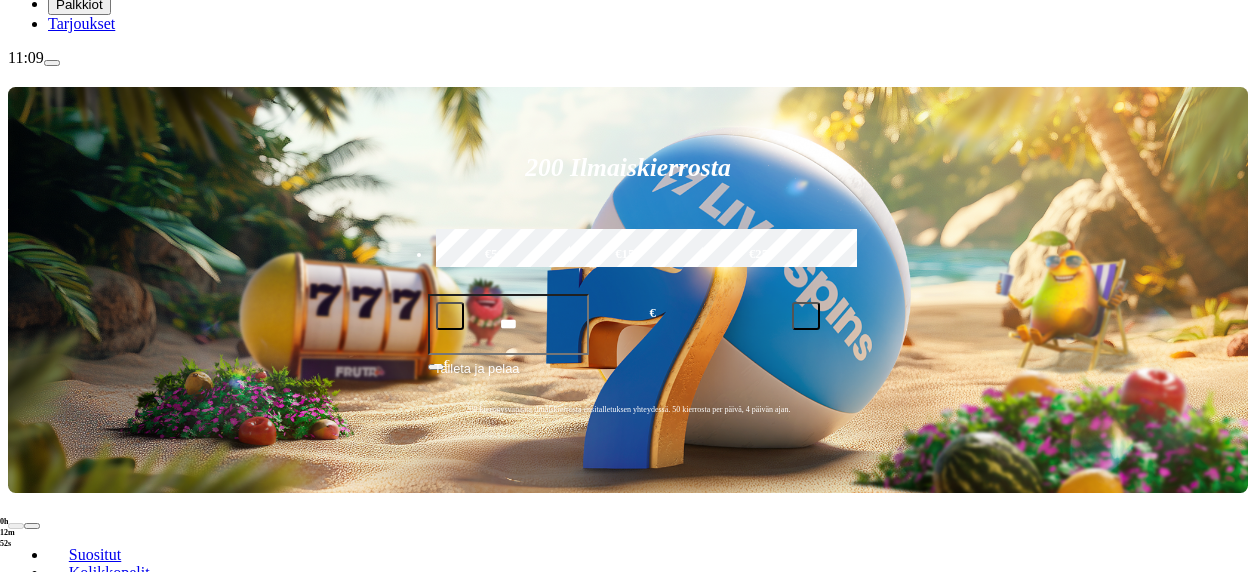 click at bounding box center [32, 1157] 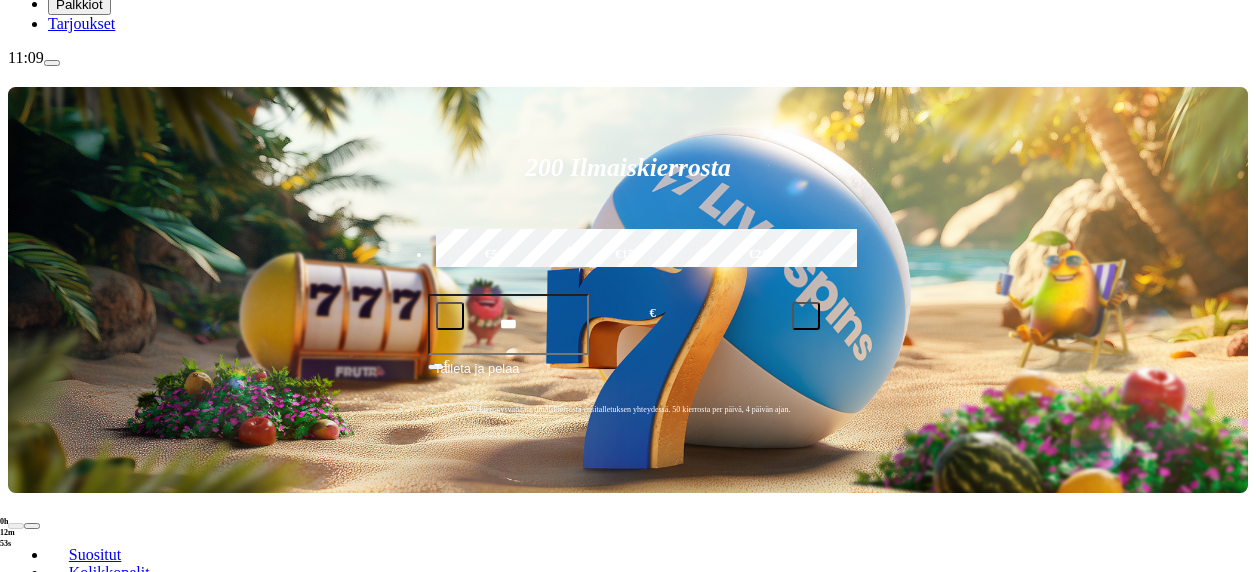 click at bounding box center [32, 1157] 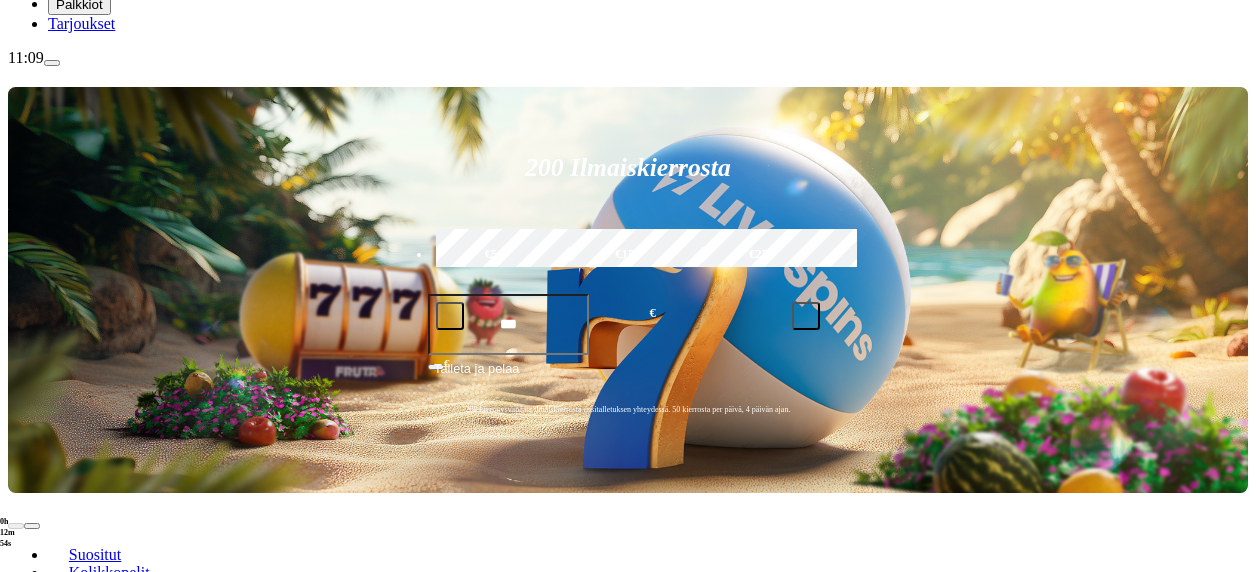 click at bounding box center (32, 1157) 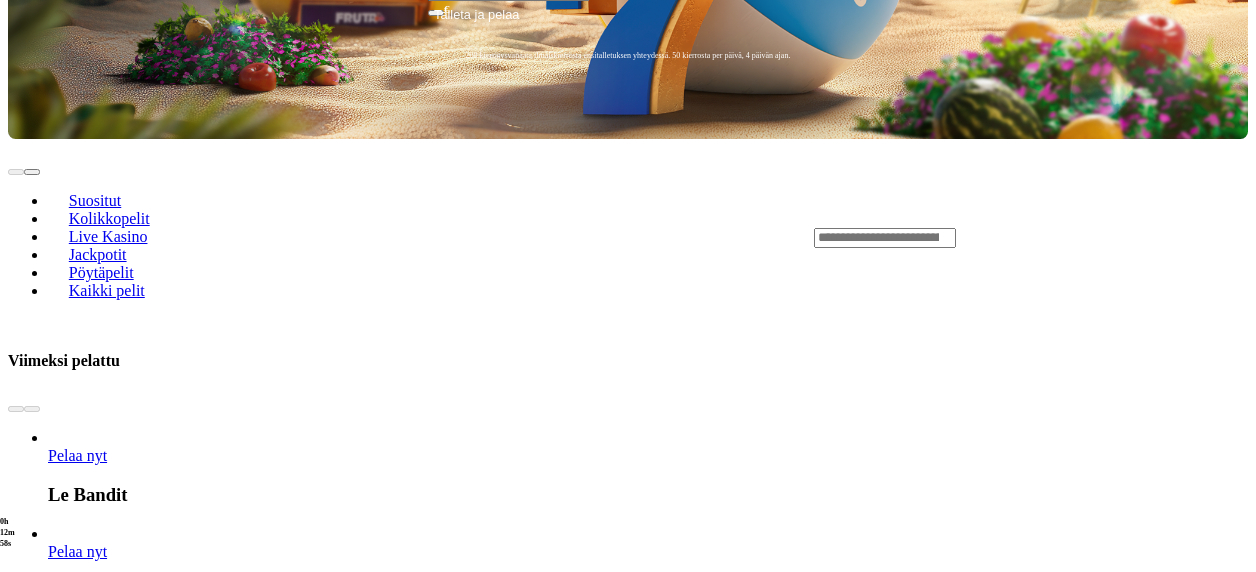 scroll, scrollTop: 700, scrollLeft: 0, axis: vertical 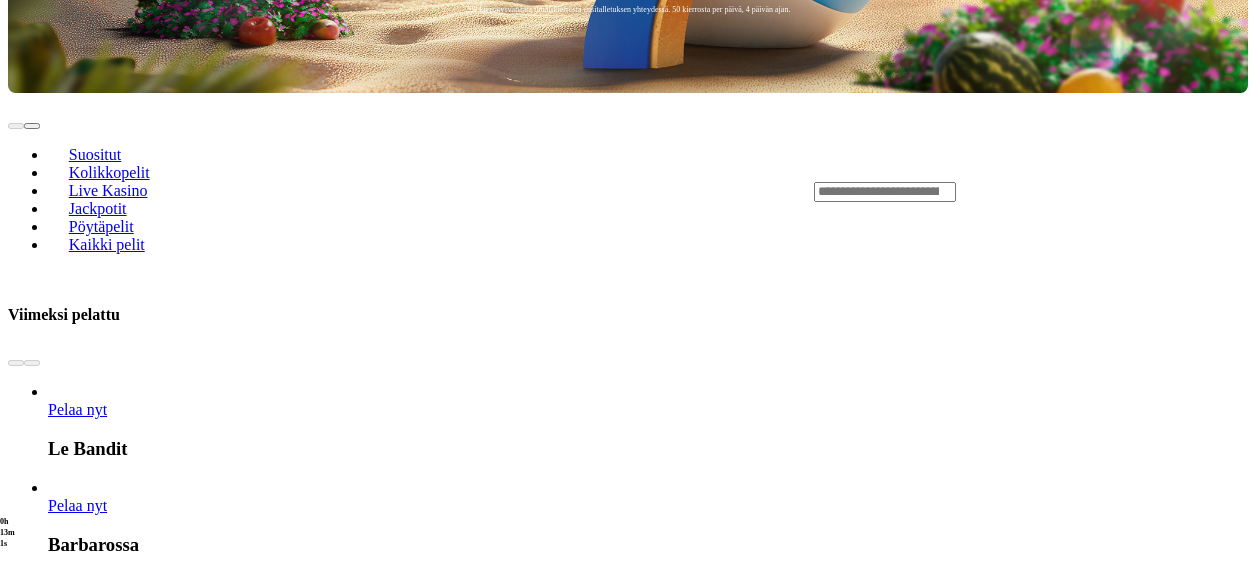 click at bounding box center [32, 1913] 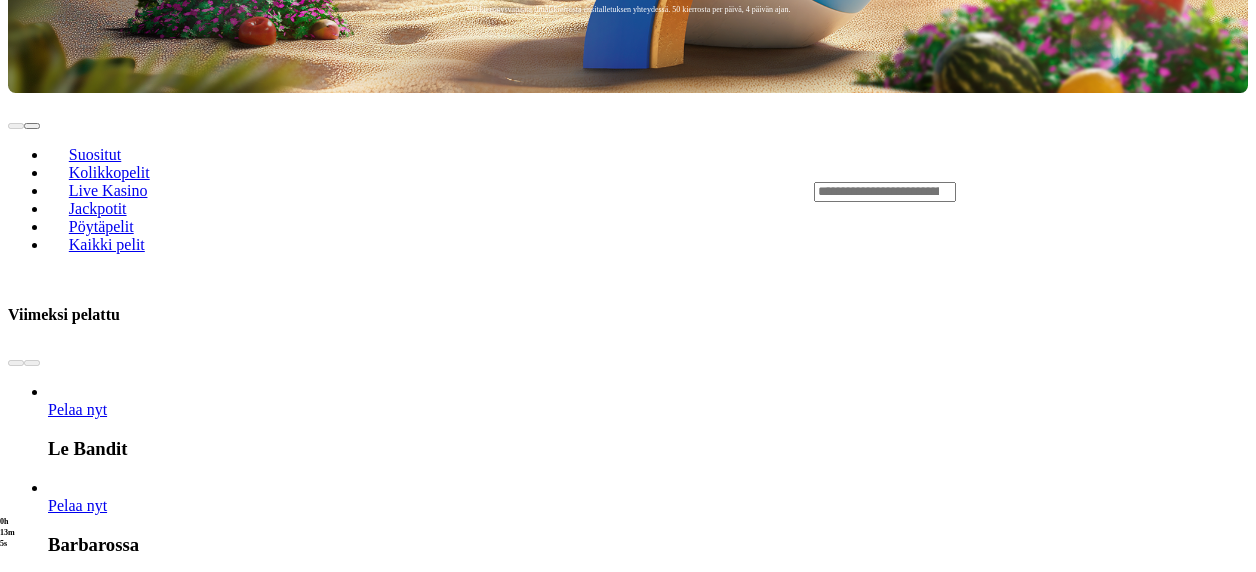 click at bounding box center (32, 1913) 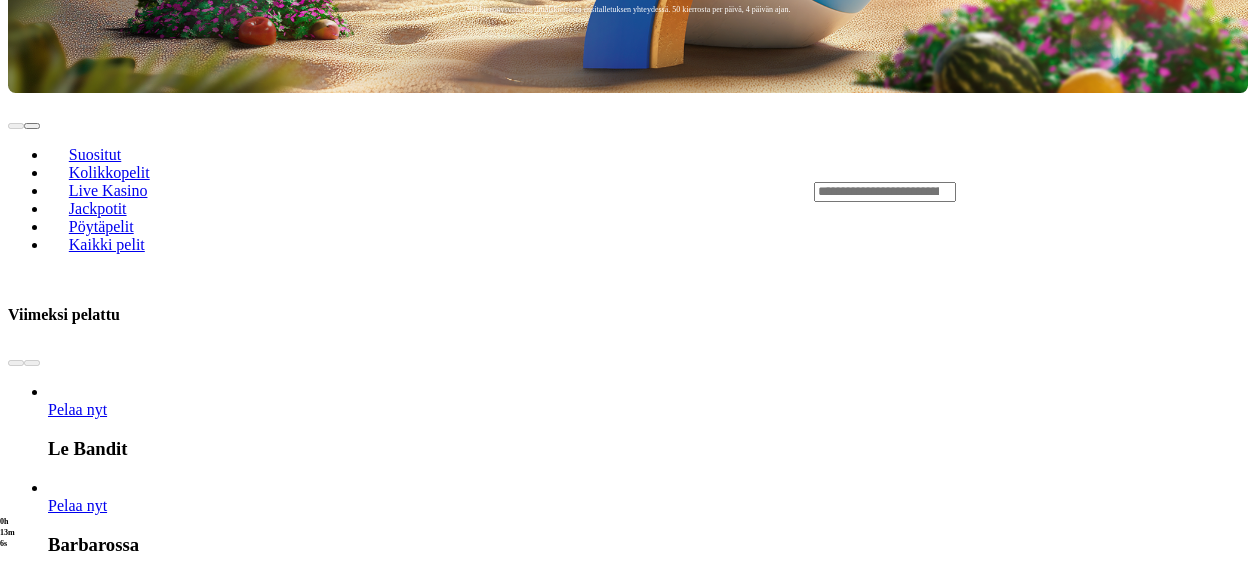click at bounding box center [32, 1913] 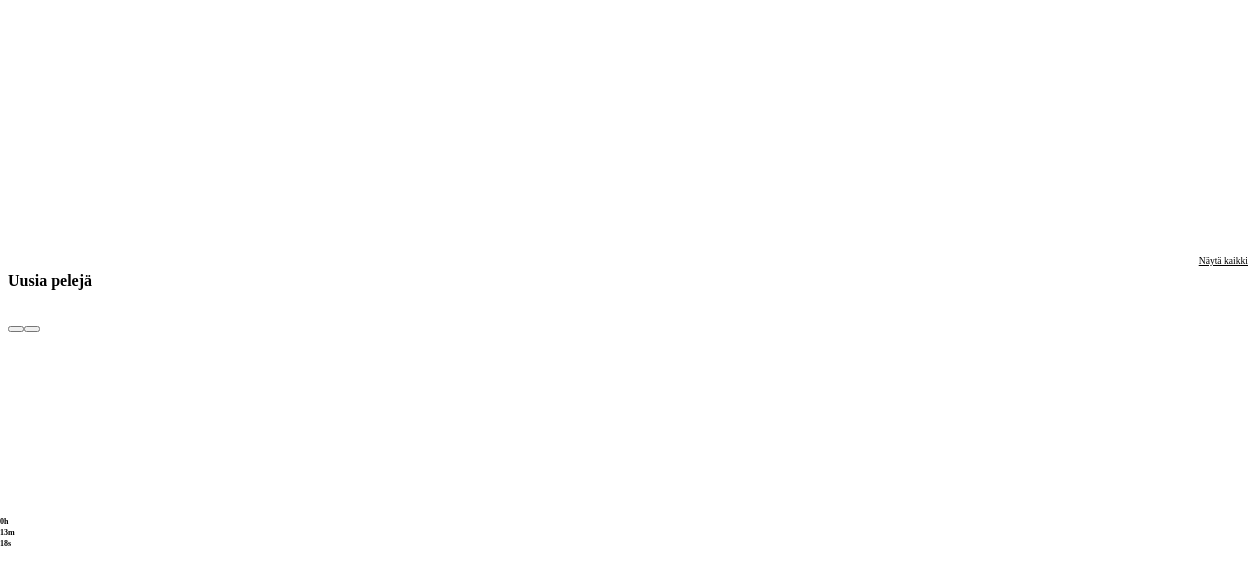 scroll, scrollTop: 2300, scrollLeft: 0, axis: vertical 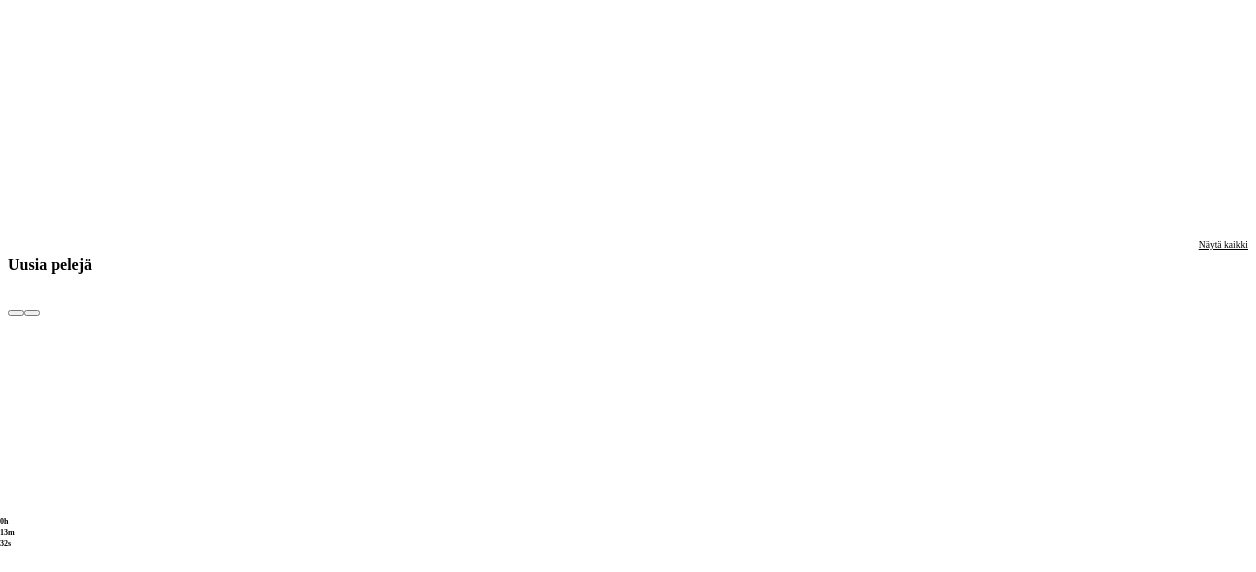 click on "Pelaa nyt" at bounding box center (77, 16544) 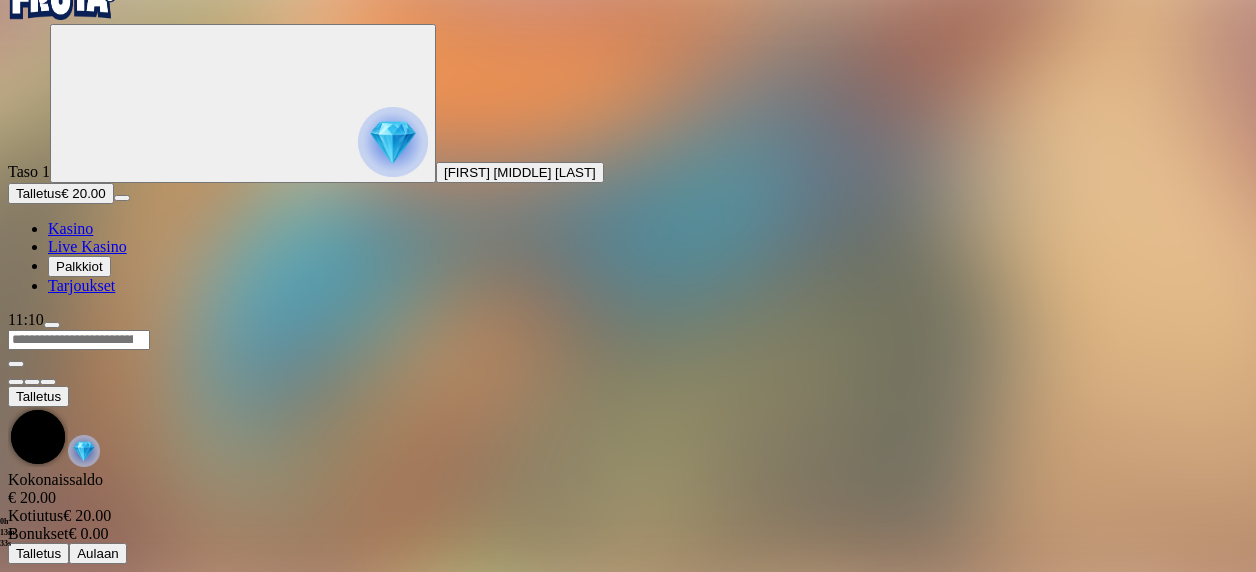 scroll, scrollTop: 0, scrollLeft: 0, axis: both 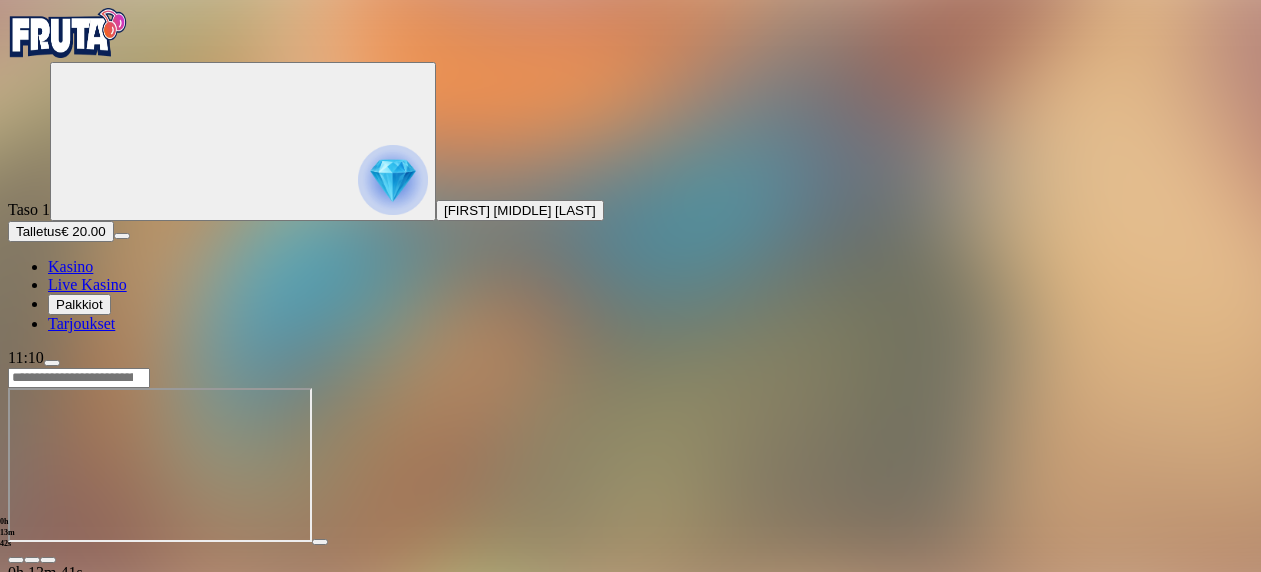 drag, startPoint x: 1137, startPoint y: 180, endPoint x: 1152, endPoint y: 291, distance: 112.00893 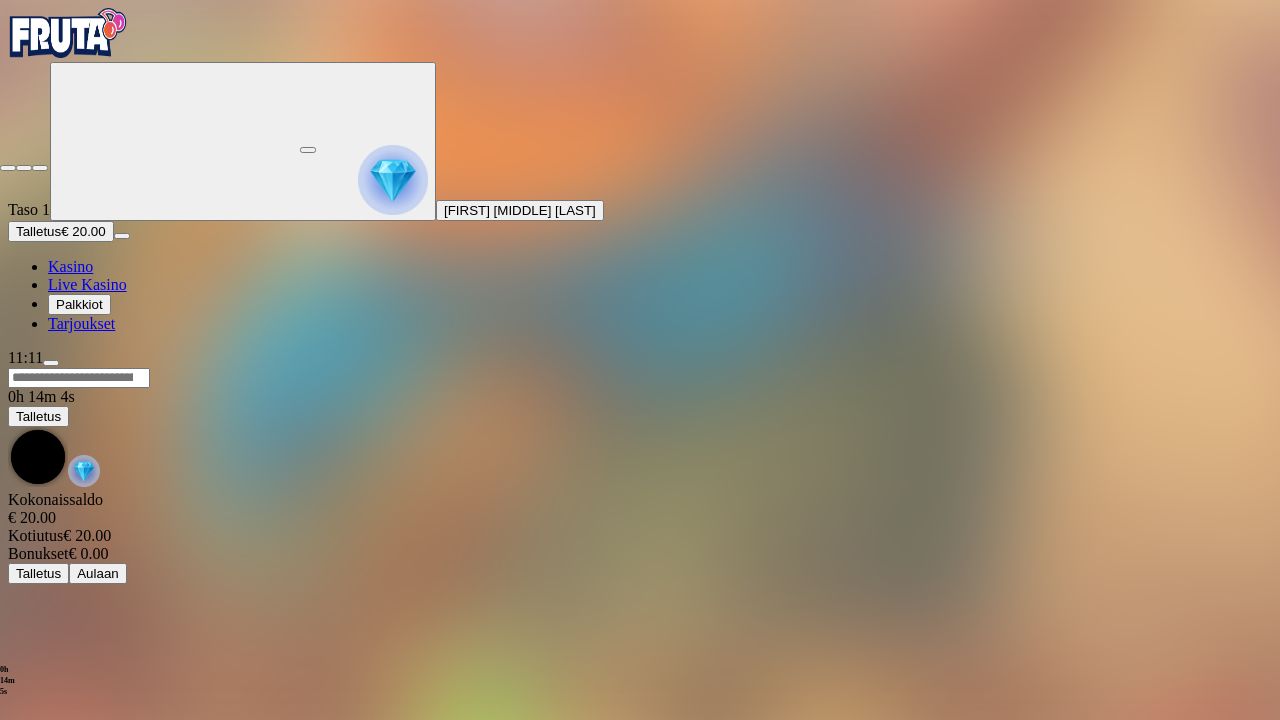 click at bounding box center [8, 168] 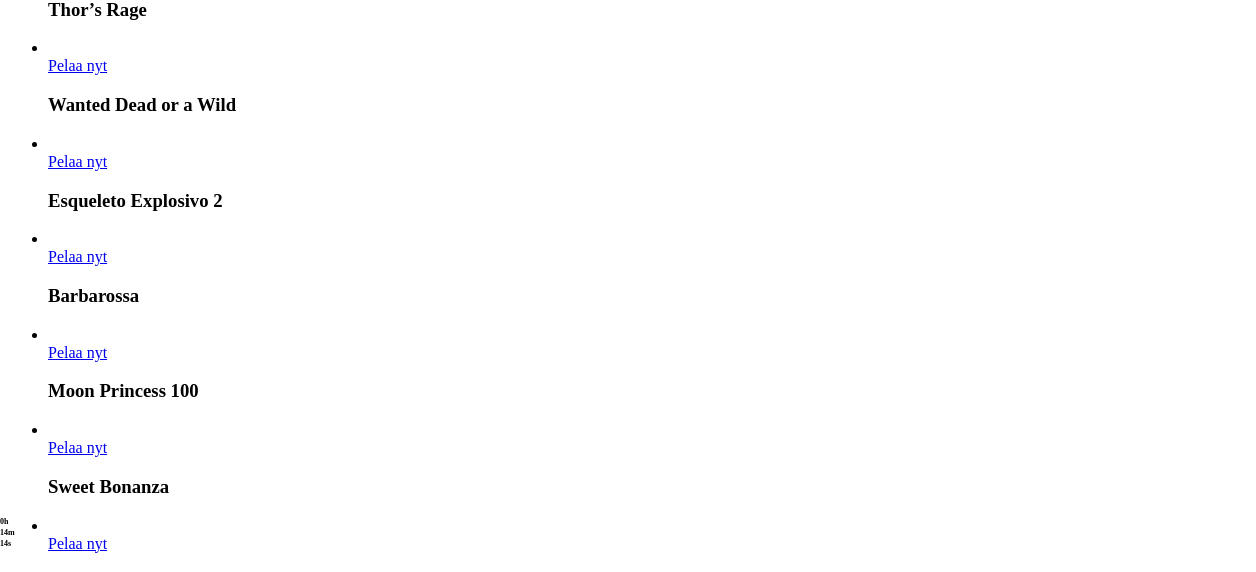 scroll, scrollTop: 1900, scrollLeft: 0, axis: vertical 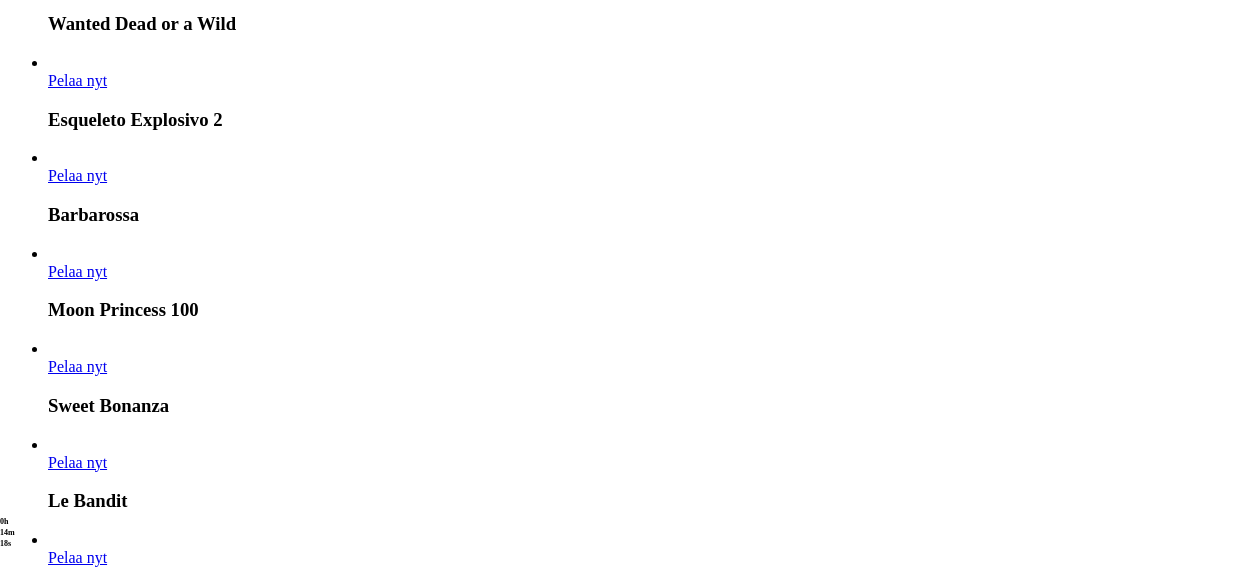 click on "Pelaa nyt" at bounding box center [77, 15525] 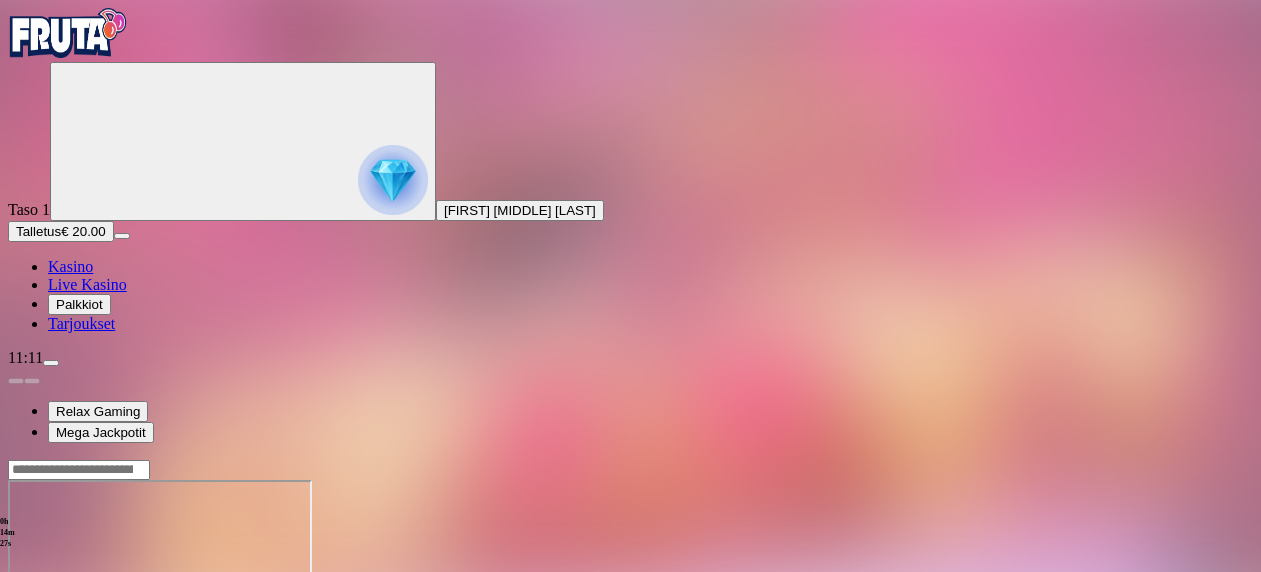 click at bounding box center (48, 652) 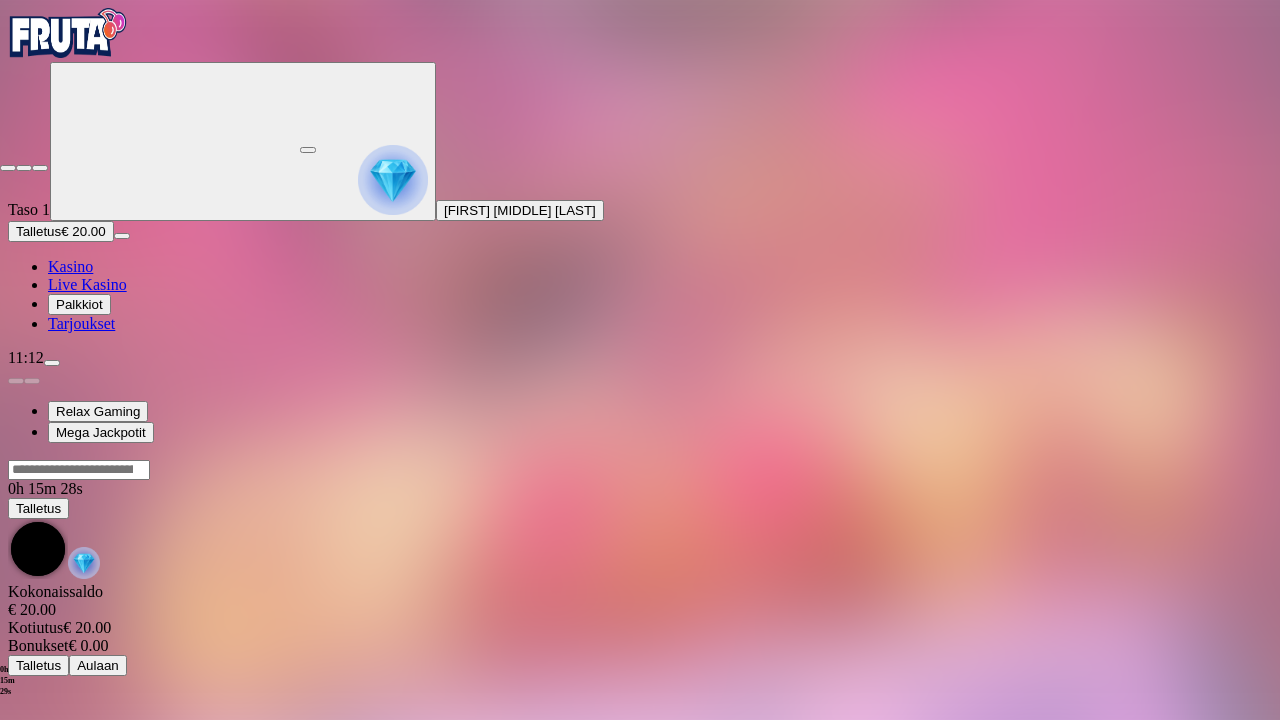click at bounding box center (8, 168) 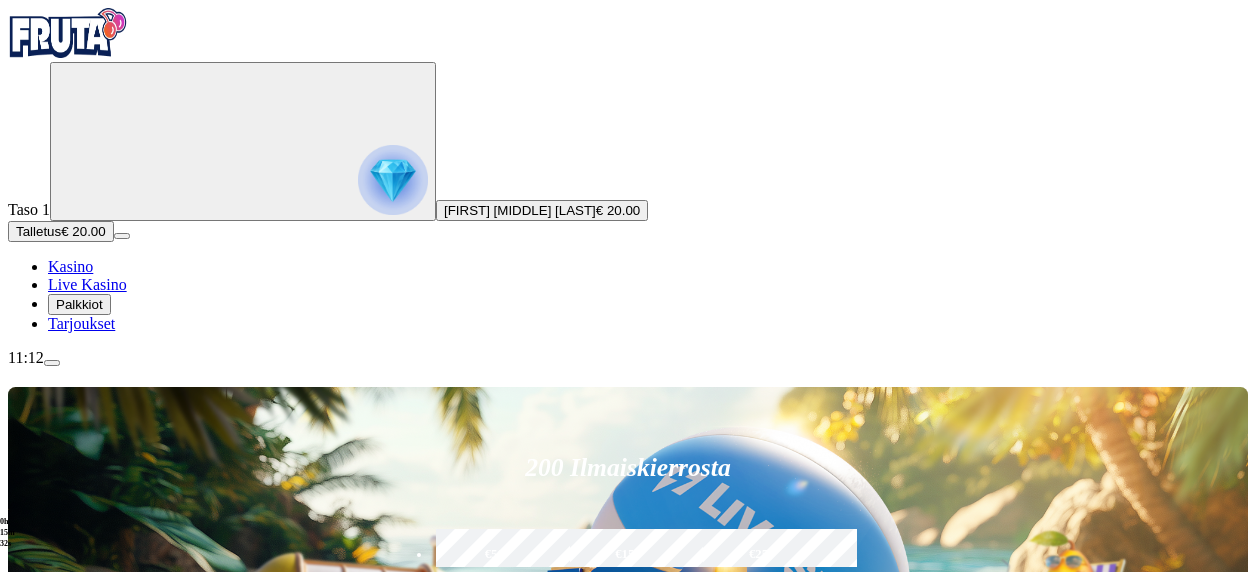click at bounding box center [885, 892] 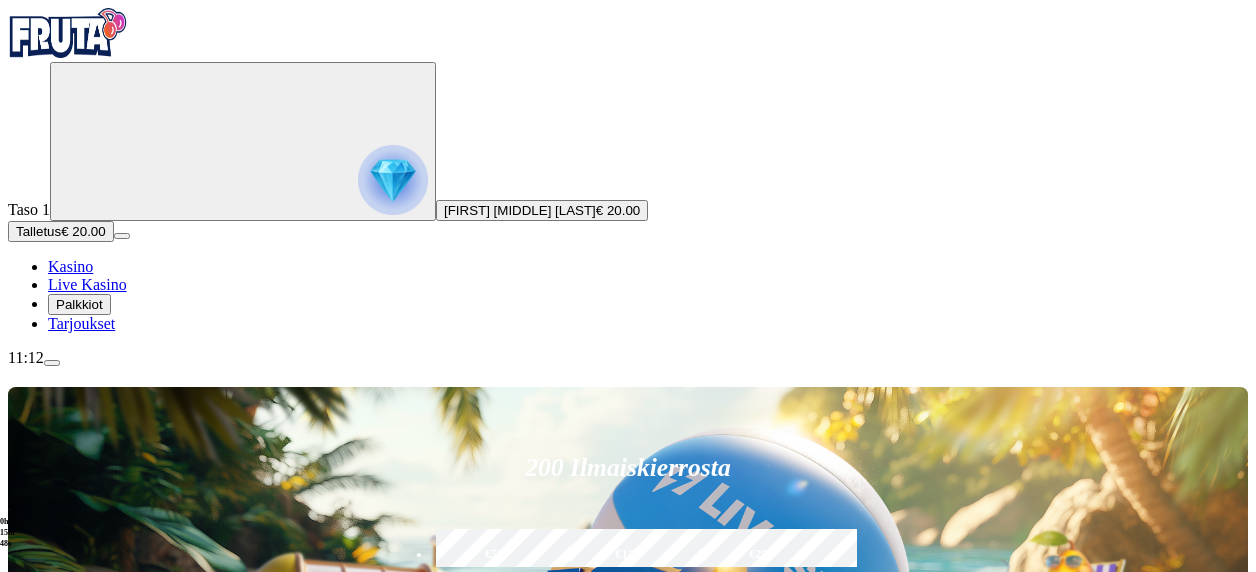 scroll, scrollTop: 200, scrollLeft: 0, axis: vertical 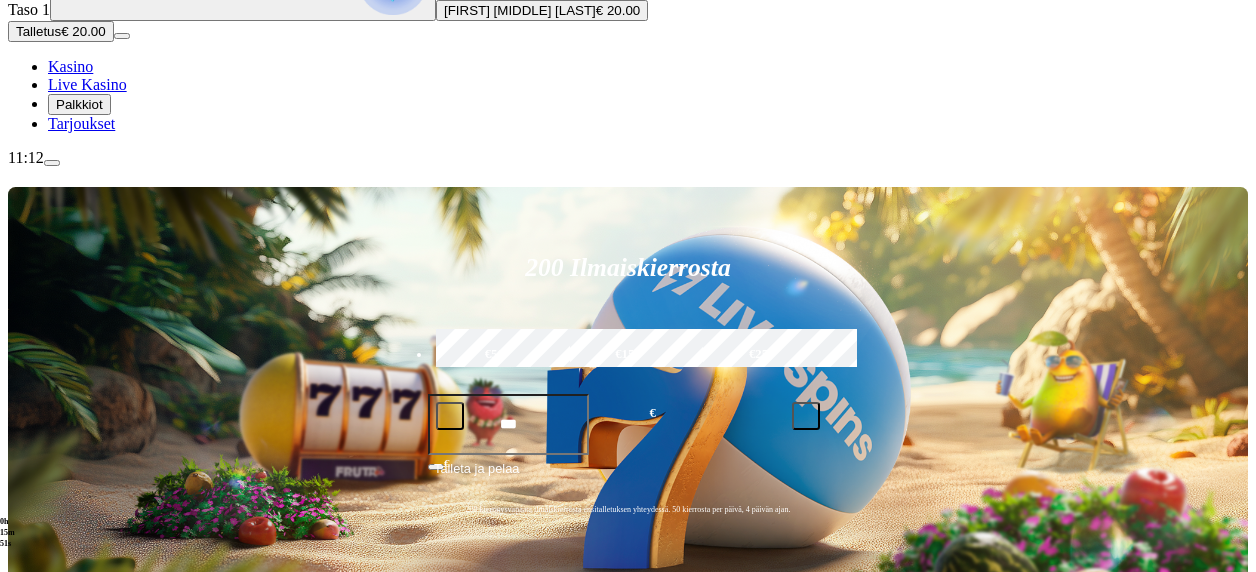 type on "****" 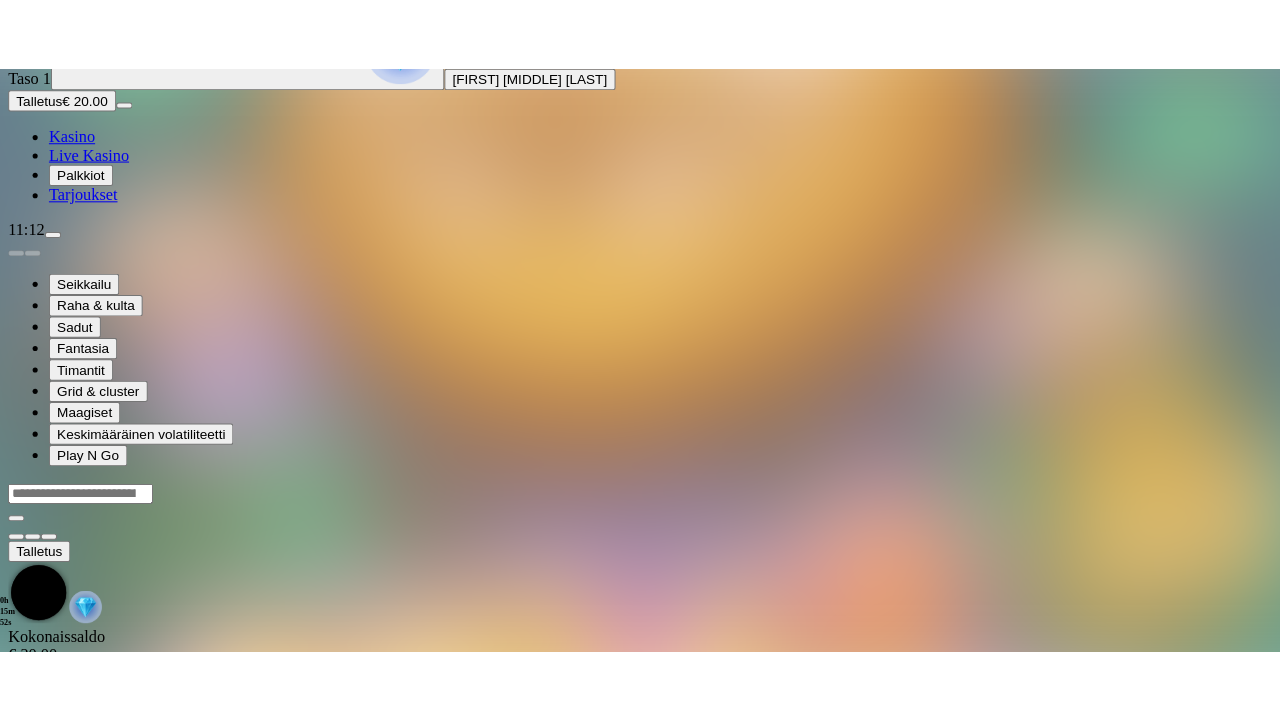 scroll, scrollTop: 0, scrollLeft: 0, axis: both 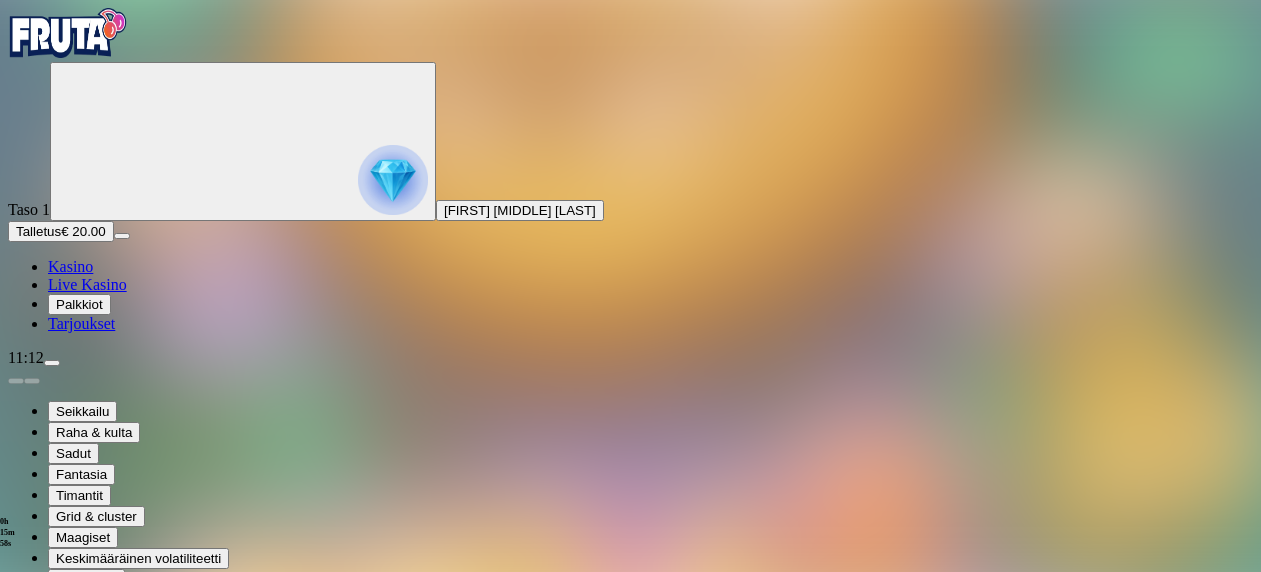 drag, startPoint x: 1129, startPoint y: 185, endPoint x: 1137, endPoint y: 299, distance: 114.28036 